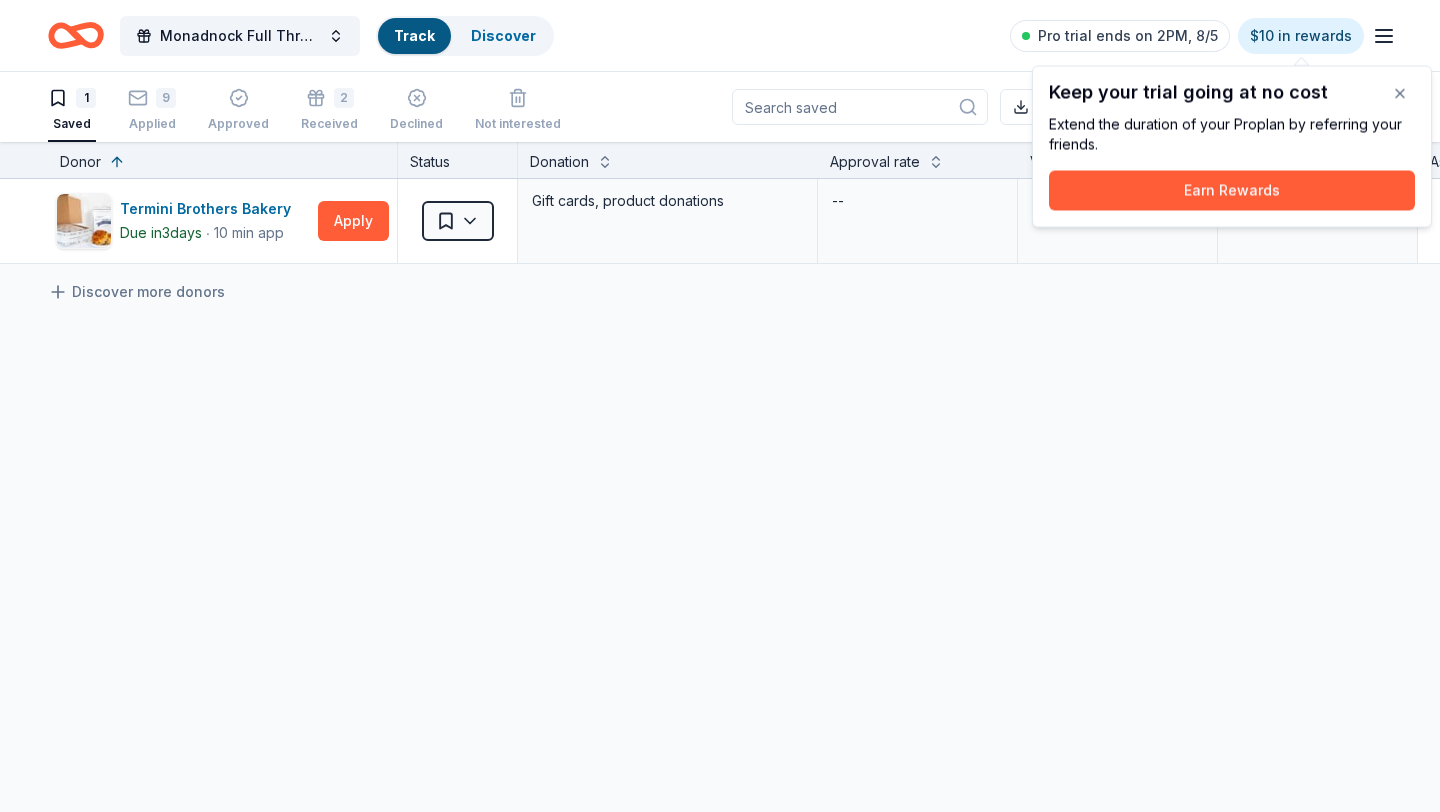 scroll, scrollTop: 0, scrollLeft: 0, axis: both 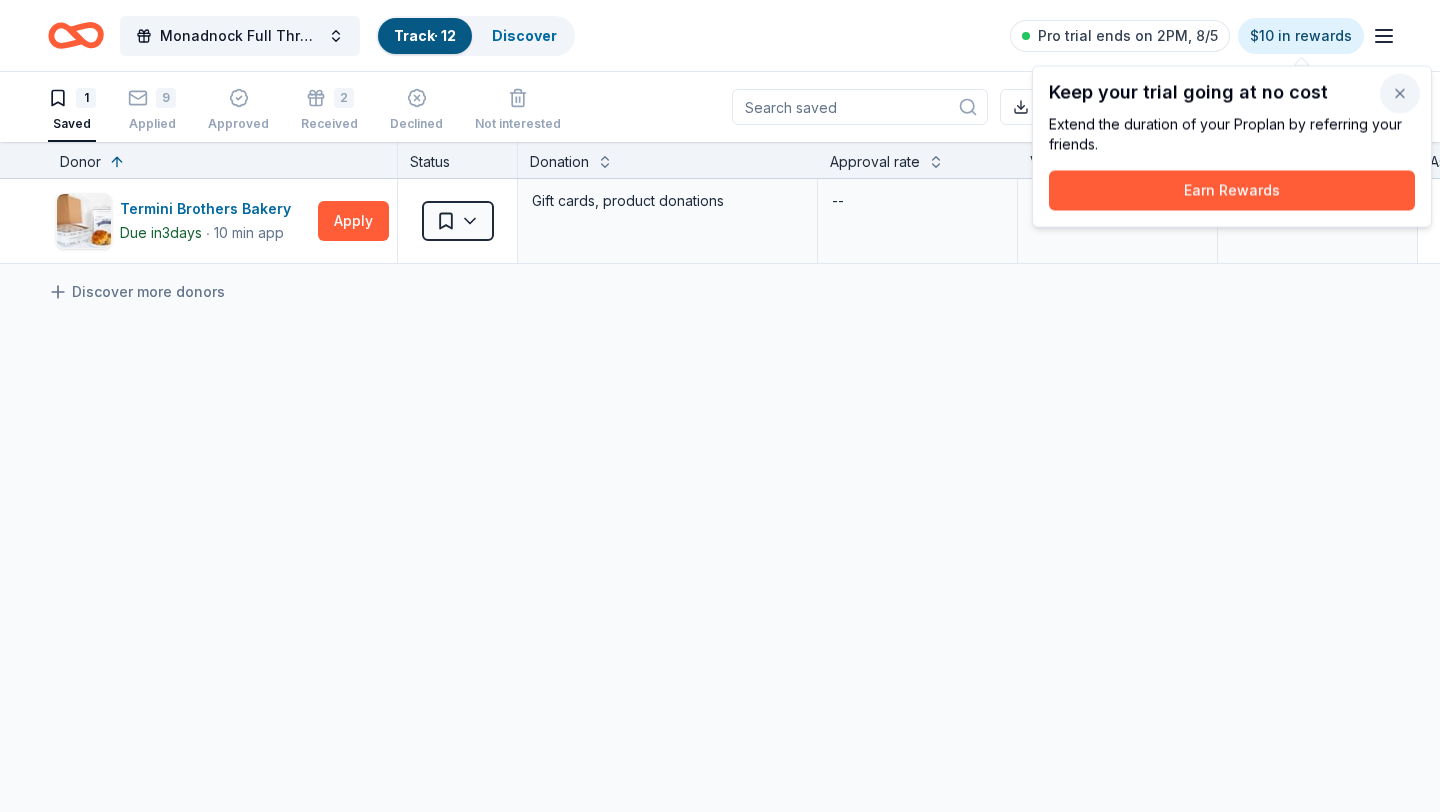 click at bounding box center [1400, 94] 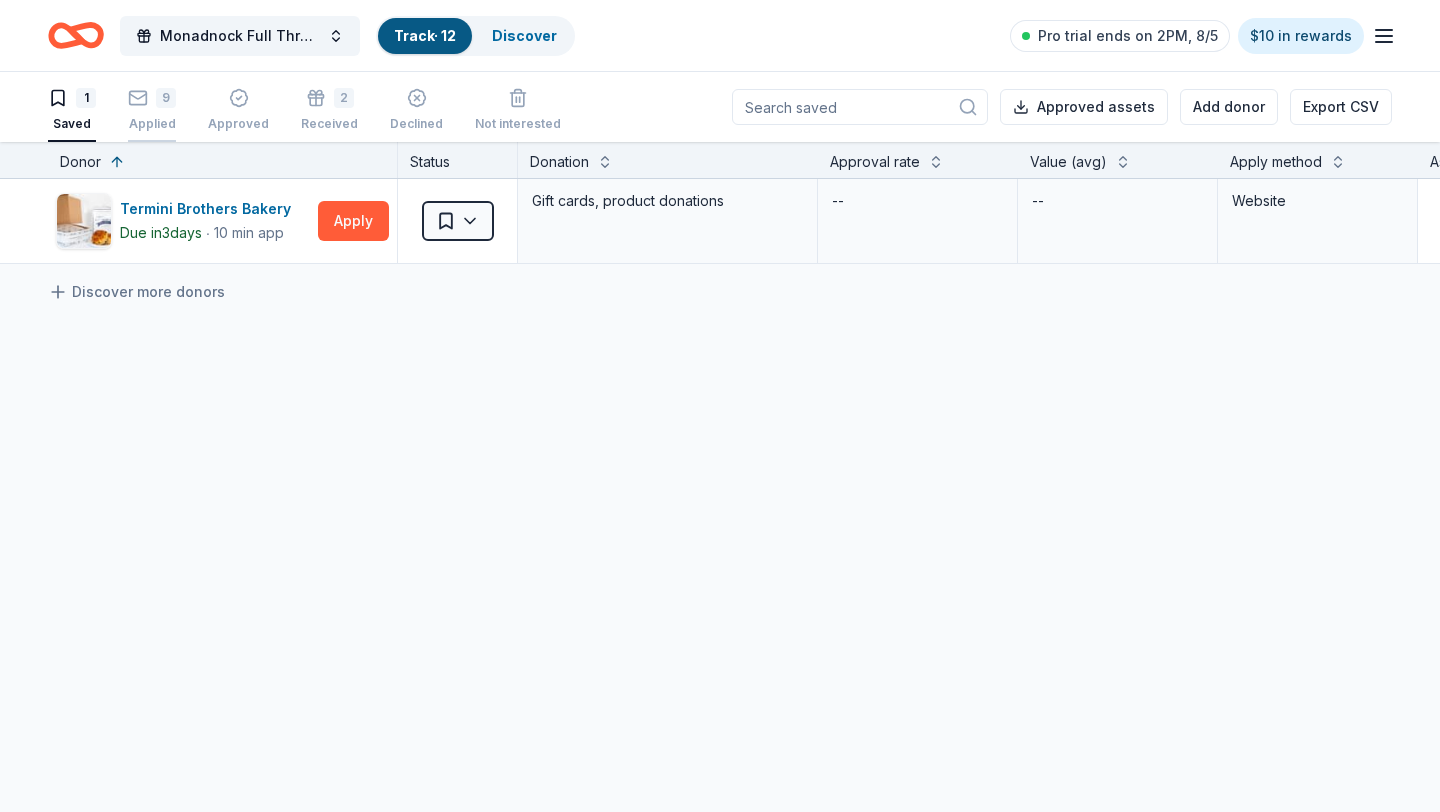 click on "9" at bounding box center [166, 98] 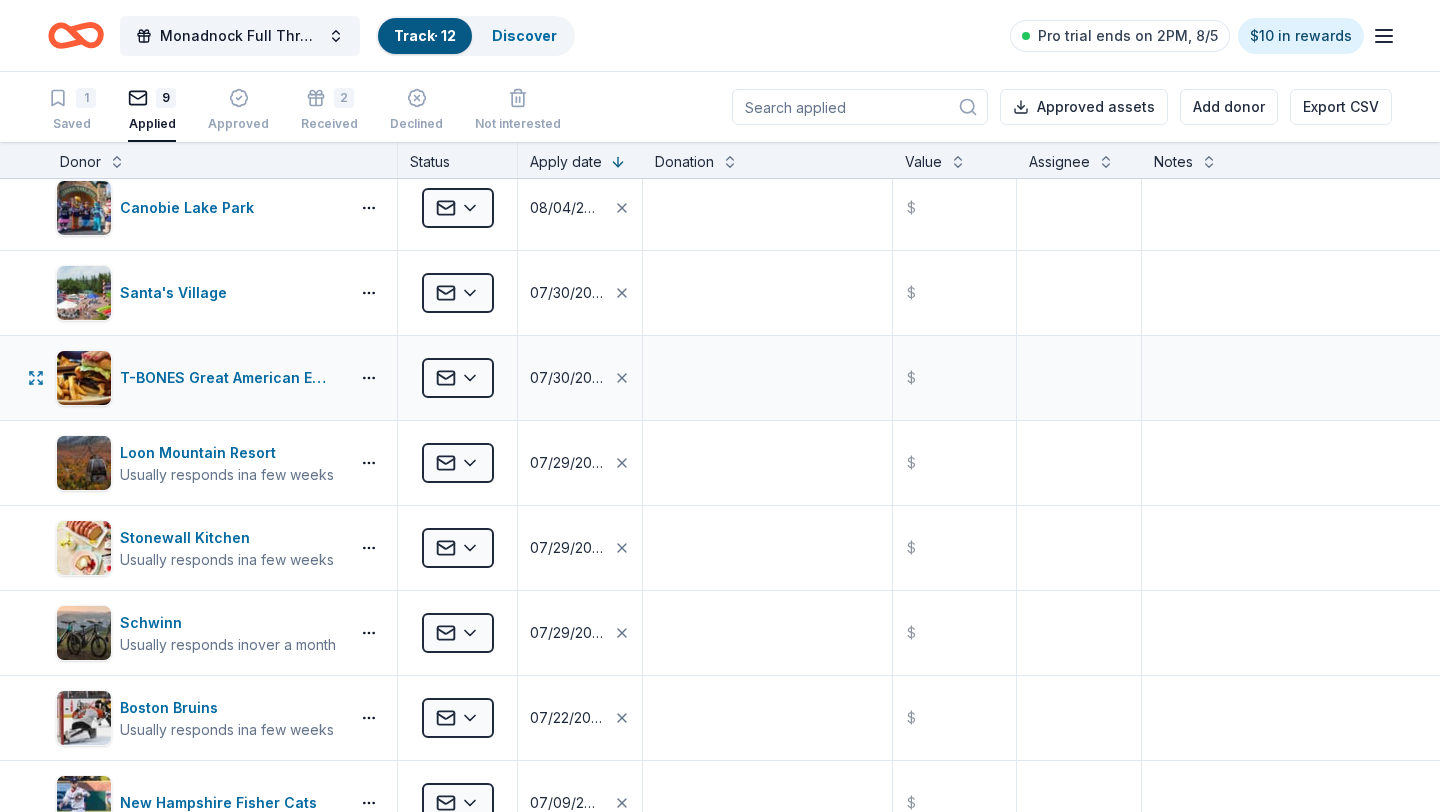 scroll, scrollTop: 17, scrollLeft: 0, axis: vertical 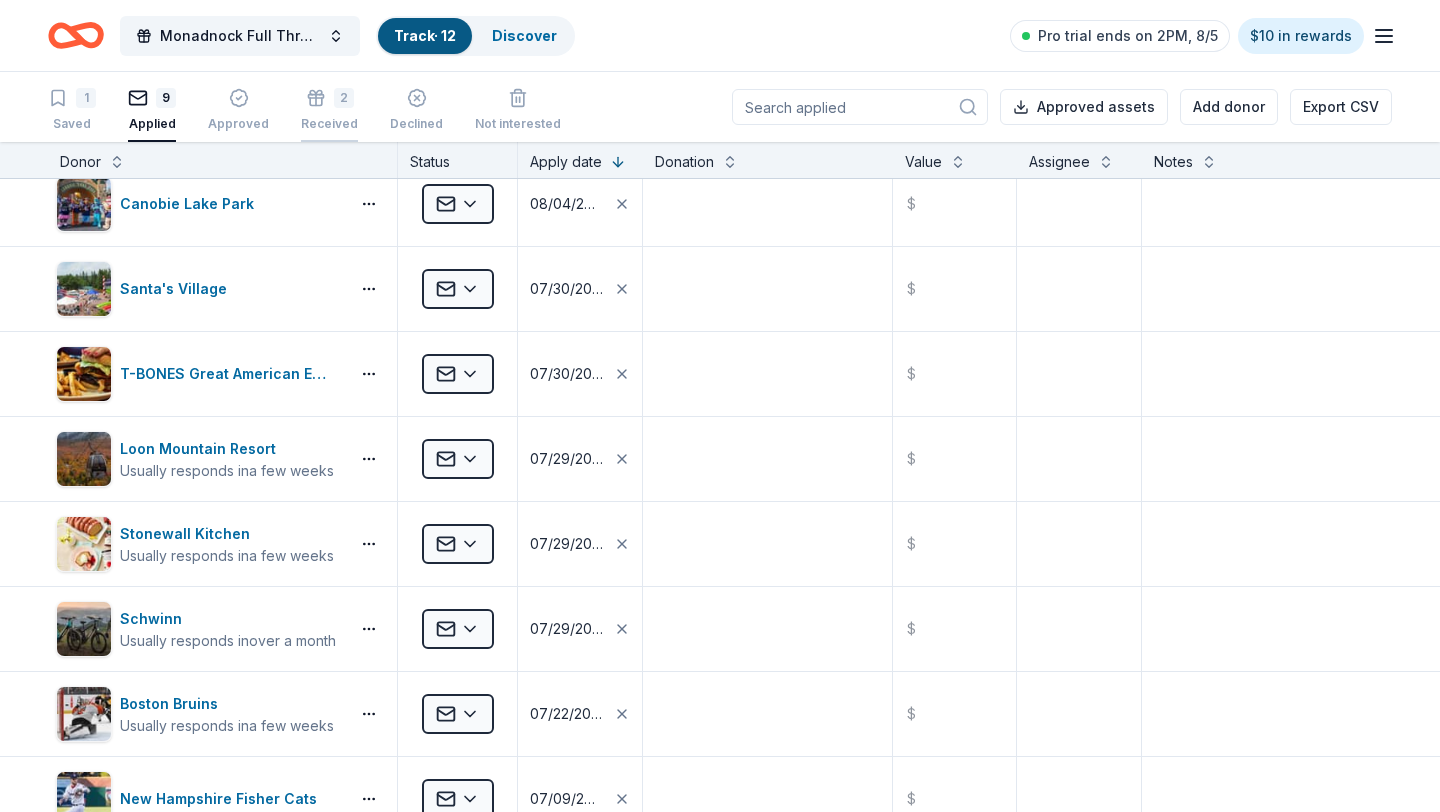 click on "Received" at bounding box center (329, 124) 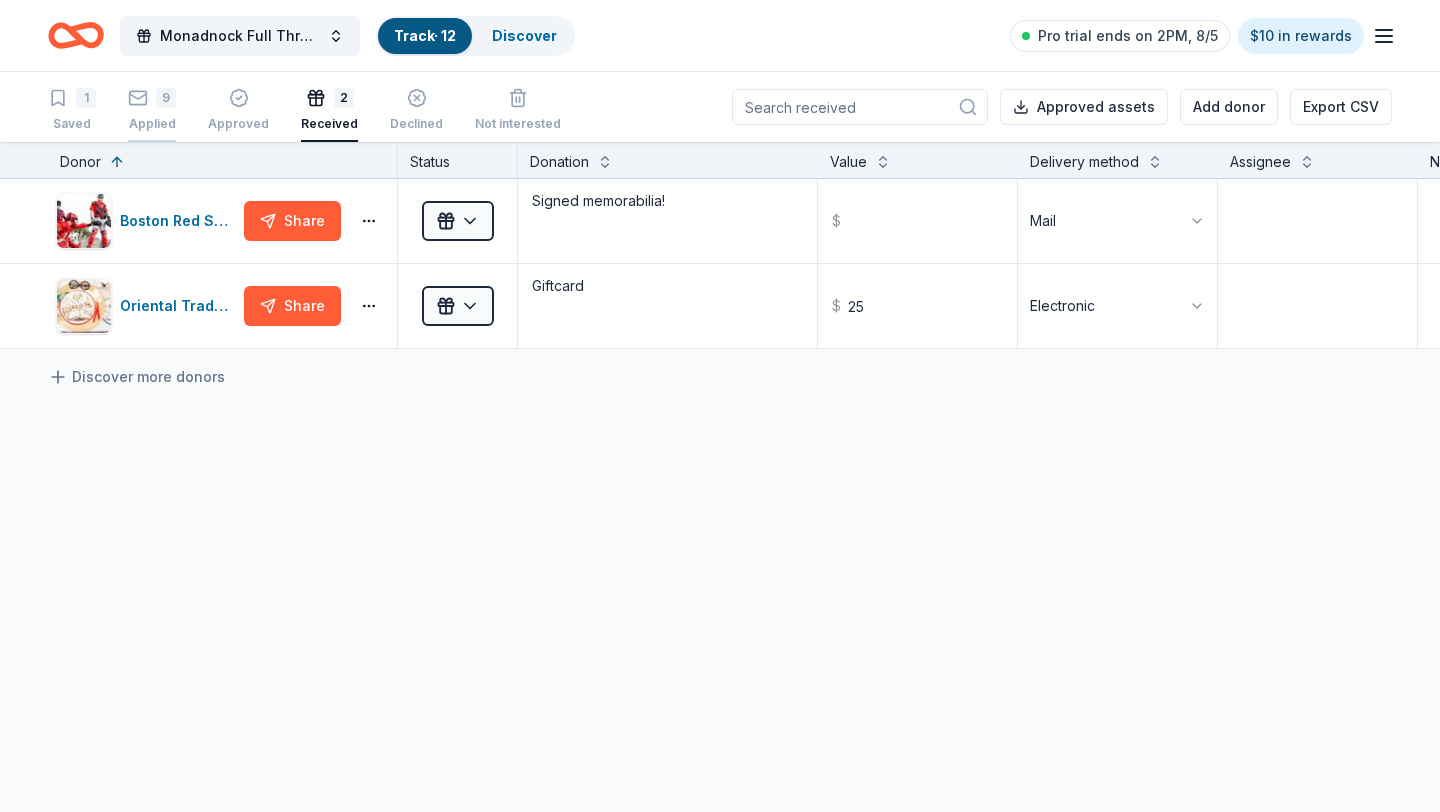 click on "9 Applied" at bounding box center [152, 110] 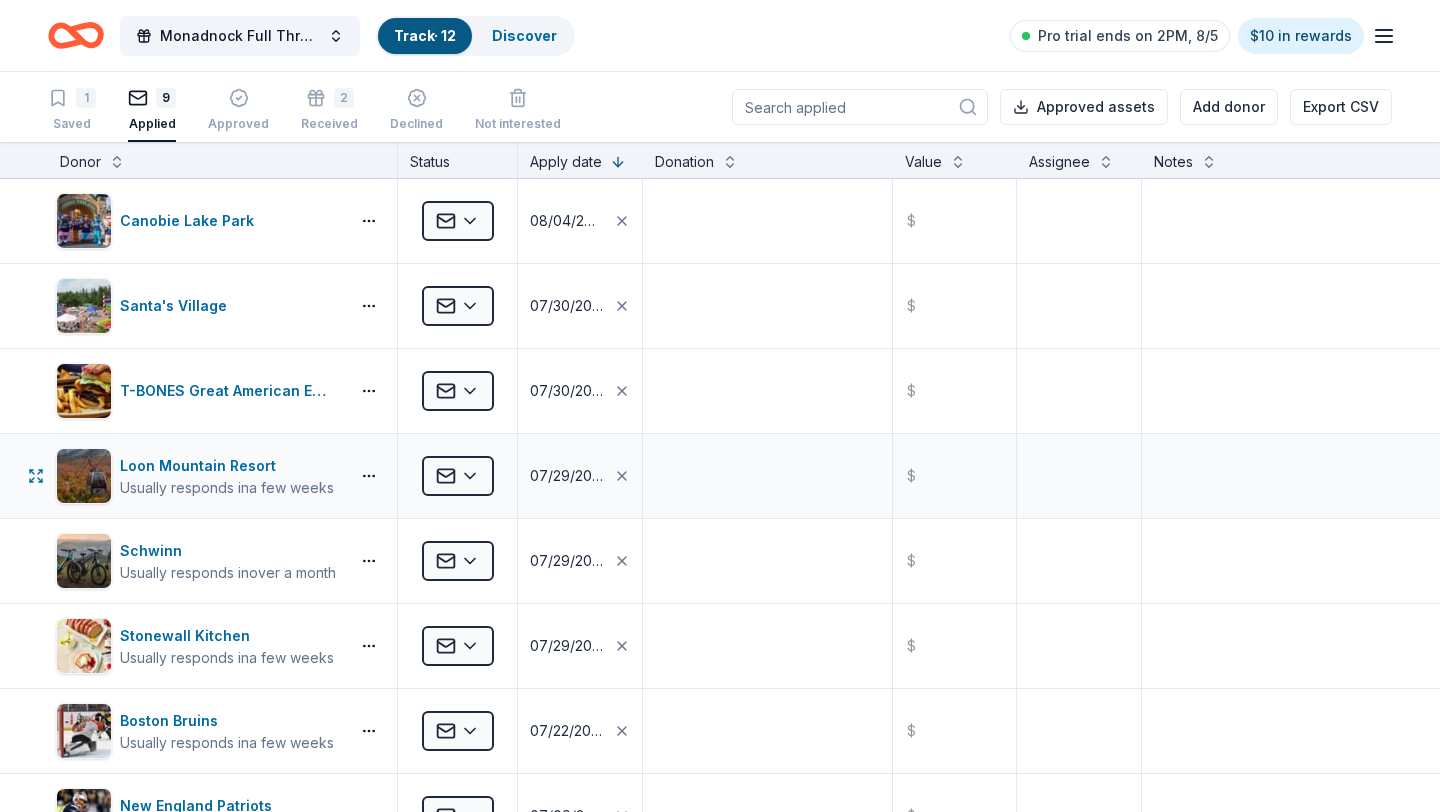 scroll, scrollTop: 5, scrollLeft: 0, axis: vertical 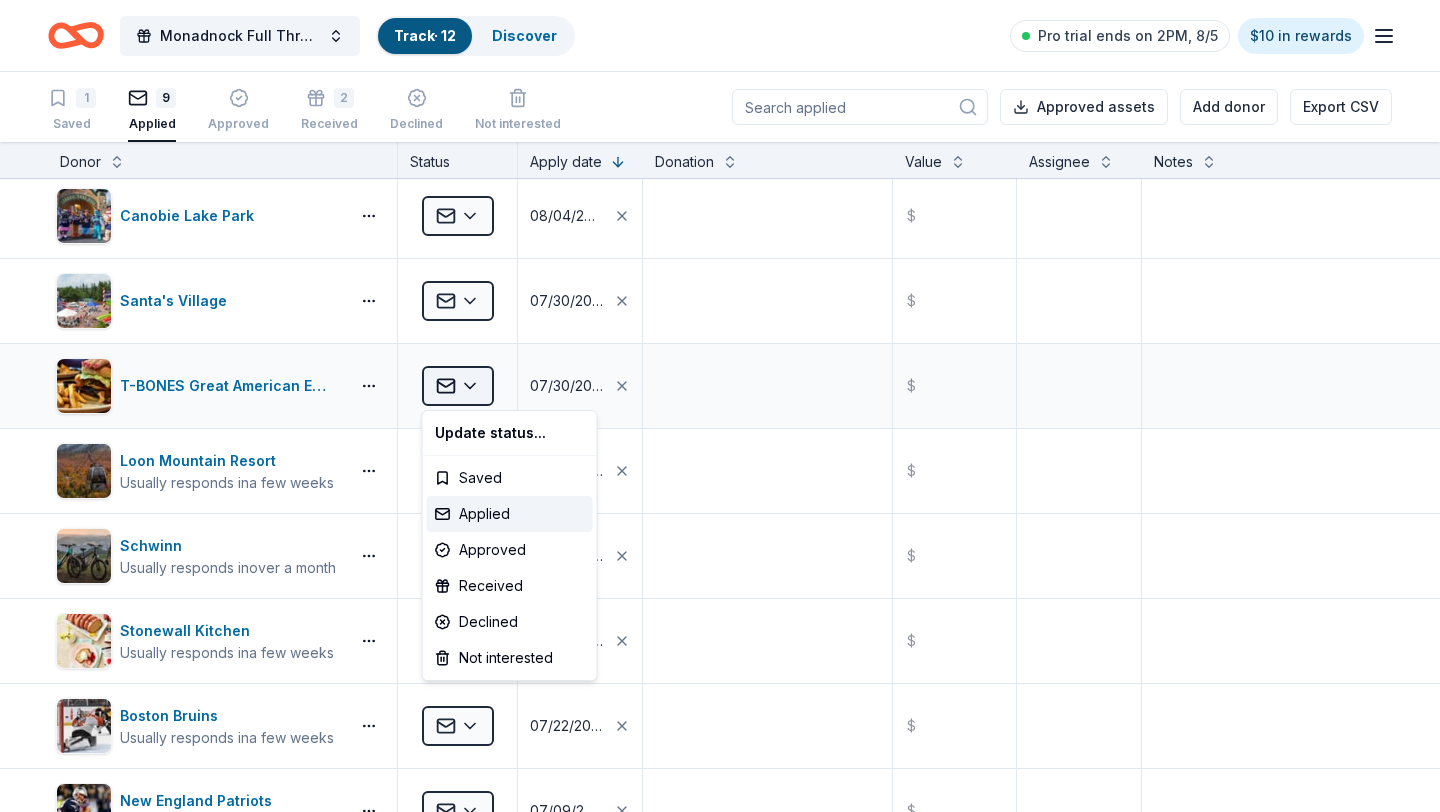 click on "Monadnock Full Throttle Triathlon Track  · 12 Discover Pro trial ends on 2PM, 8/5 $10 in rewards 1 Saved 9 Applied Approved 2 Received Declined Not interested  Approved assets Add donor Export CSV Donor Status Apply date Donation Value Assignee Notes Canobie Lake Park Applied 08/04/2025 $ Santa's Village Applied 07/30/2025 $ T-BONES Great American Eatery Applied 07/30/2025 $ Loon Mountain Resort Usually responds in  a few weeks Applied 07/29/2025 $ Schwinn Usually responds in  over a month Applied 07/29/2025 $ Stonewall Kitchen Usually responds in  a few weeks Applied 07/29/2025 $ Boston Bruins Usually responds in  a few weeks Applied 07/22/2025 $ New England Patriots Usually responds in  over a month Applied 07/09/2025 $ New Hampshire Fisher Cats Applied 07/09/2025 $   Discover more donors Saved Update status... Saved Applied Approved Received Declined Not interested" at bounding box center (720, 406) 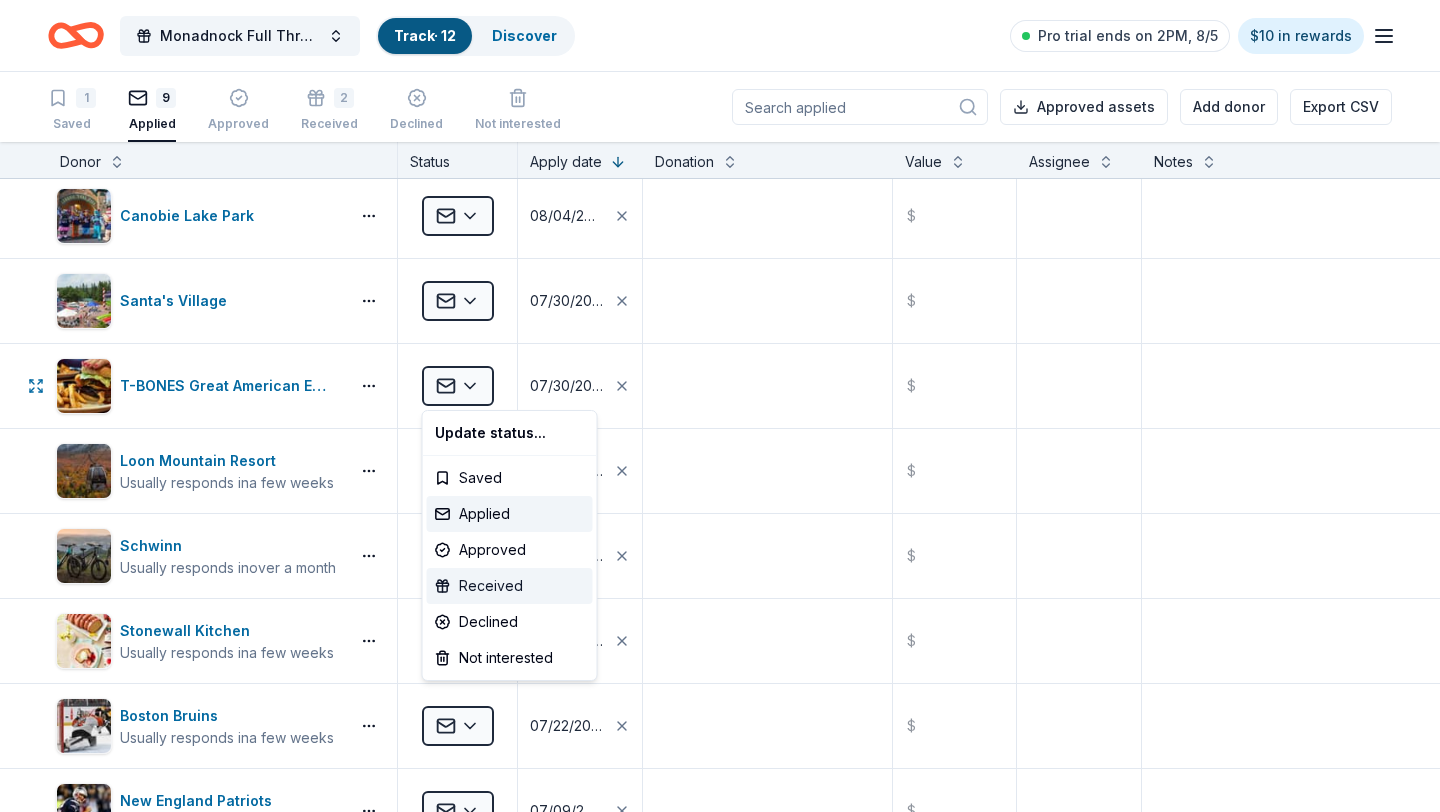 click on "Received" at bounding box center (510, 586) 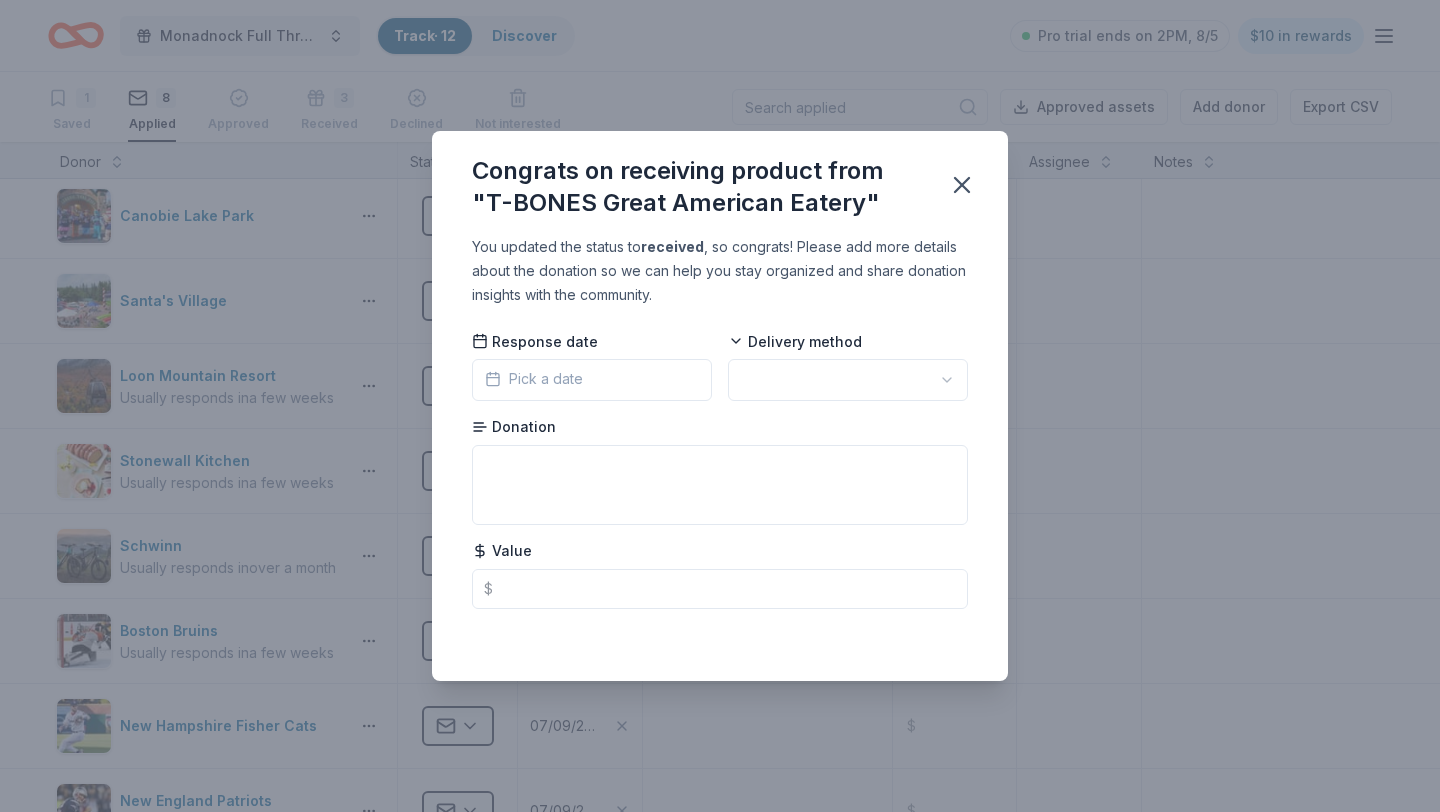 click on "Pick a date" at bounding box center [592, 380] 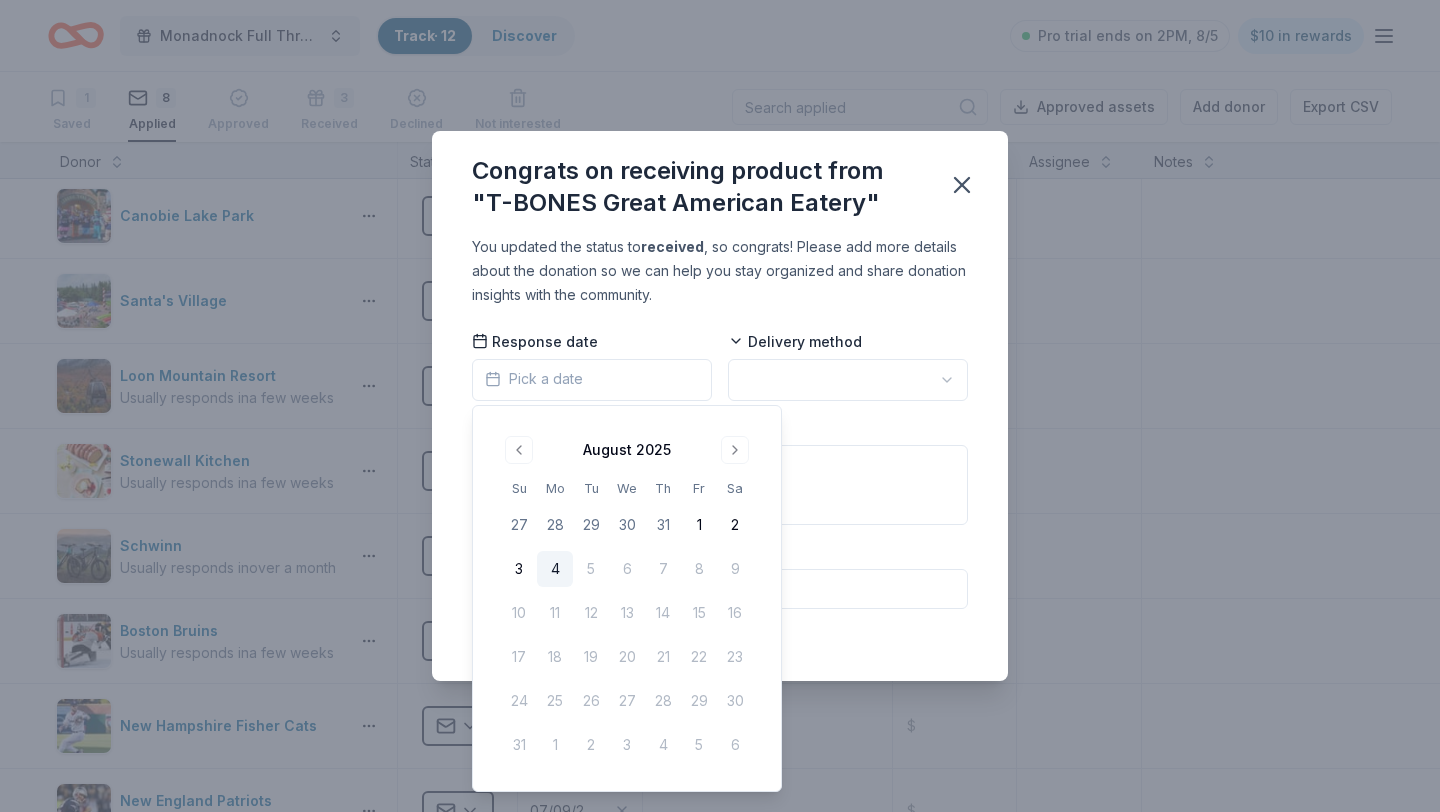click on "Response date   Pick a date Delivery method Donation Value $" at bounding box center [720, 469] 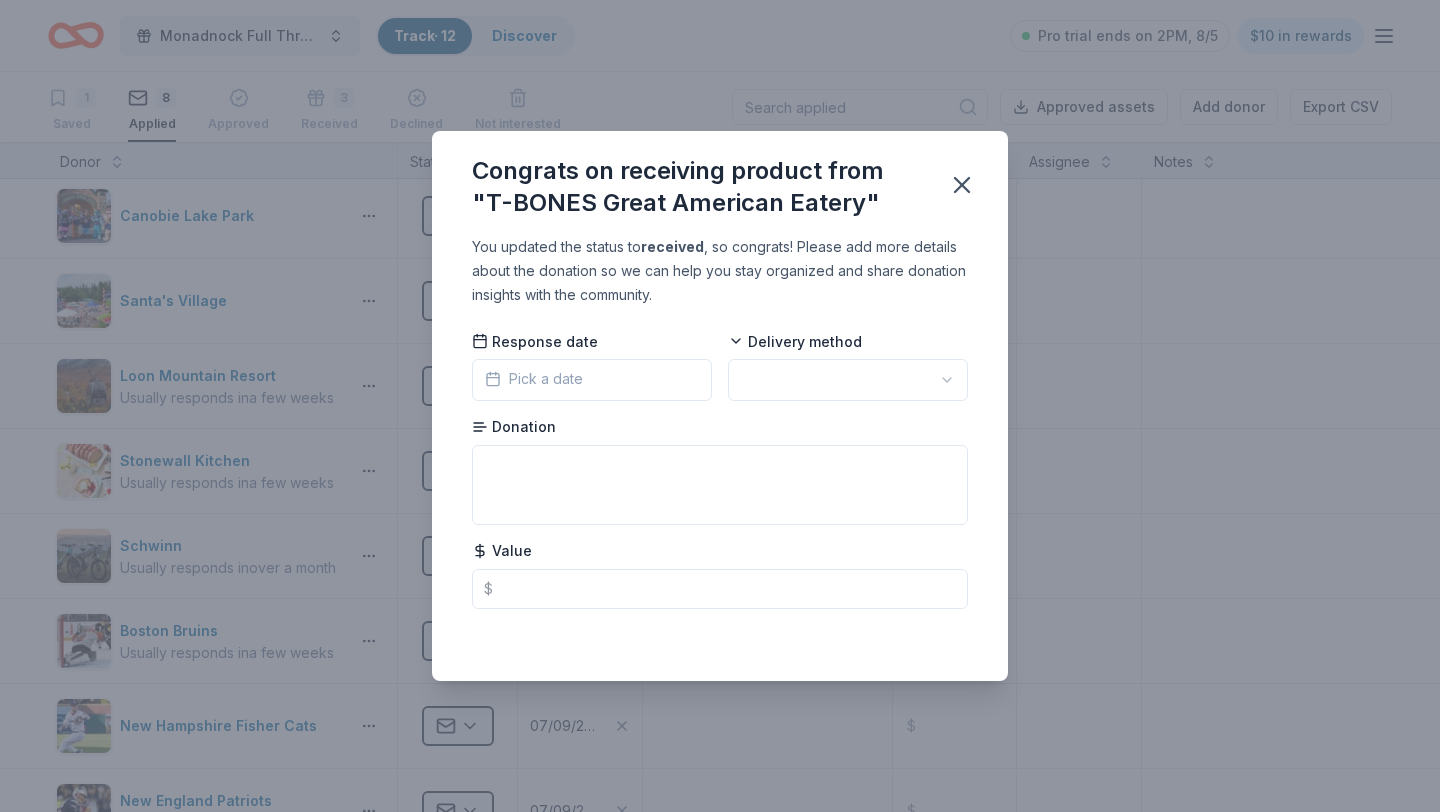 click on "Monadnock Full Throttle Triathlon Track  · 12 Discover Pro trial ends on 2PM, 8/5 $10 in rewards 1 Saved 8 Applied Approved 3 Received Declined Not interested  Approved assets Add donor Export CSV Donor Status Apply date Donation Value Assignee Notes Canobie Lake Park Applied 08/04/2025 $ Santa's Village Applied 07/30/2025 $ Loon Mountain Resort Usually responds in  a few weeks Applied 07/29/2025 $ Stonewall Kitchen Usually responds in  a few weeks Applied 07/29/2025 $ Schwinn Usually responds in  over a month Applied 07/29/2025 $ Boston Bruins Usually responds in  a few weeks Applied 07/22/2025 $ New Hampshire Fisher Cats Applied 07/09/2025 $ New England Patriots Usually responds in  over a month Applied 07/09/2025 $   Discover more donors Saved Congrats on receiving product from "T-BONES Great American Eatery" You updated the status to  received , so congrats! Please add more details about the donation so we can help you stay organized and share donation insights with the community. Response date   Value $" at bounding box center [720, 406] 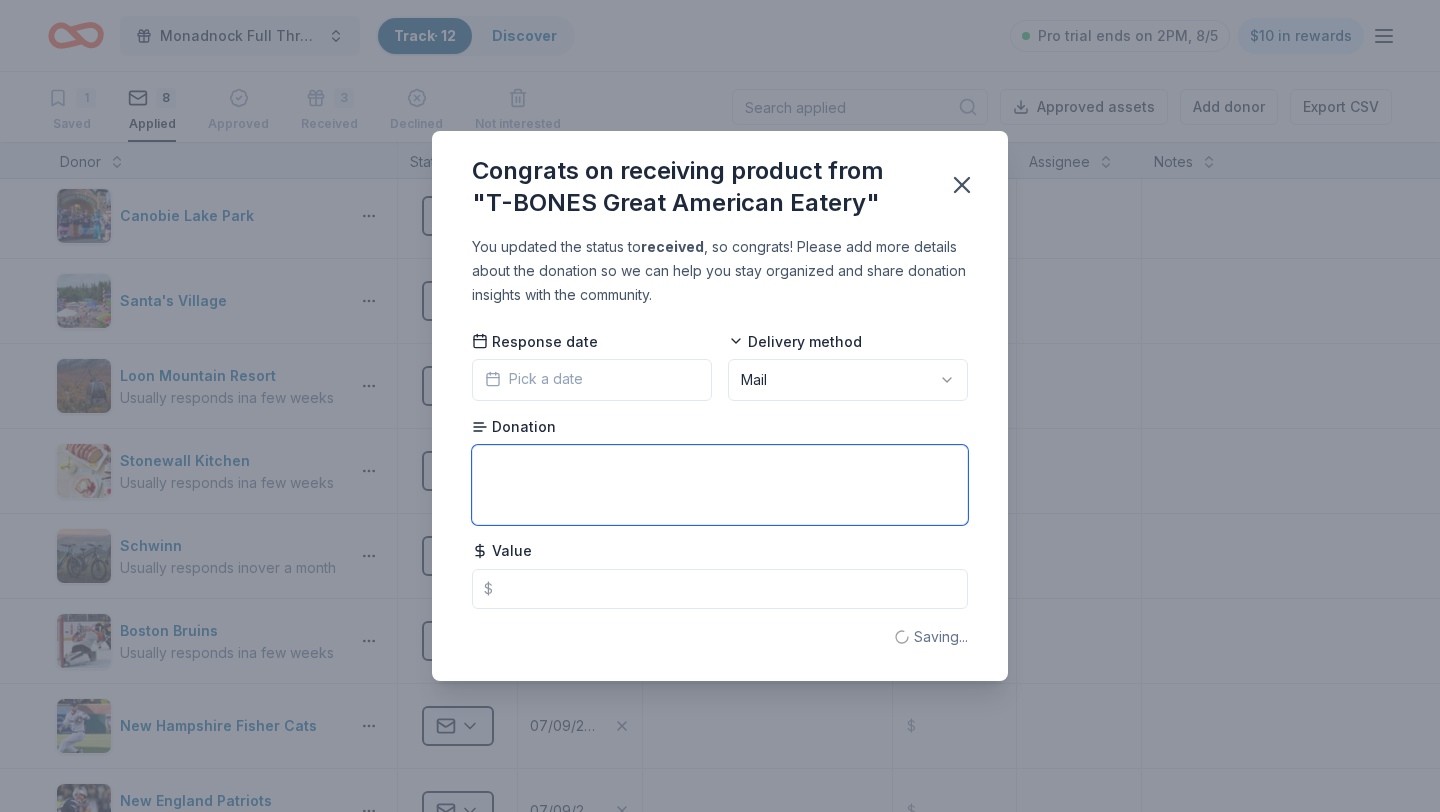 click at bounding box center (720, 485) 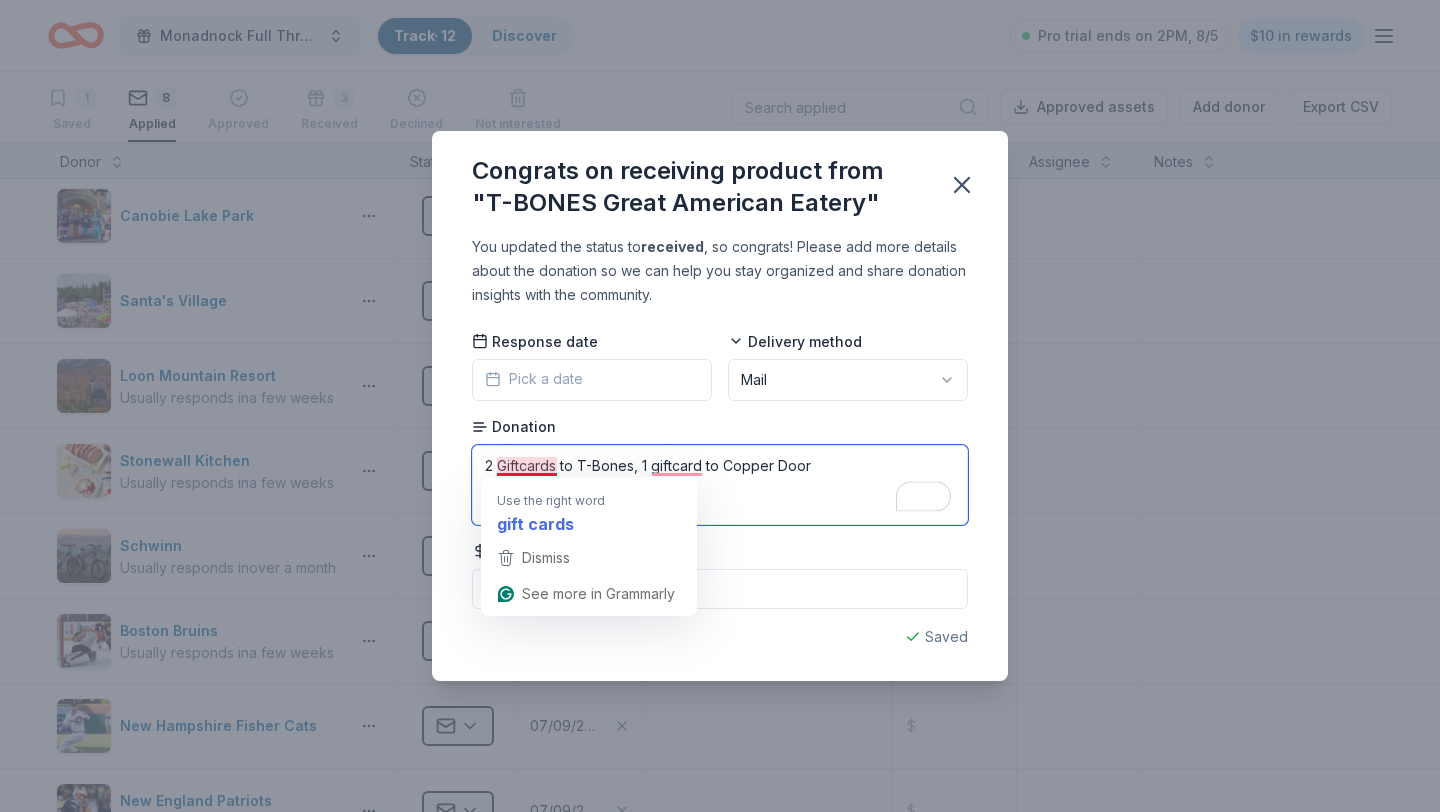click on "2 Giftcards to T-Bones, 1 giftcard to Copper Door" at bounding box center (720, 485) 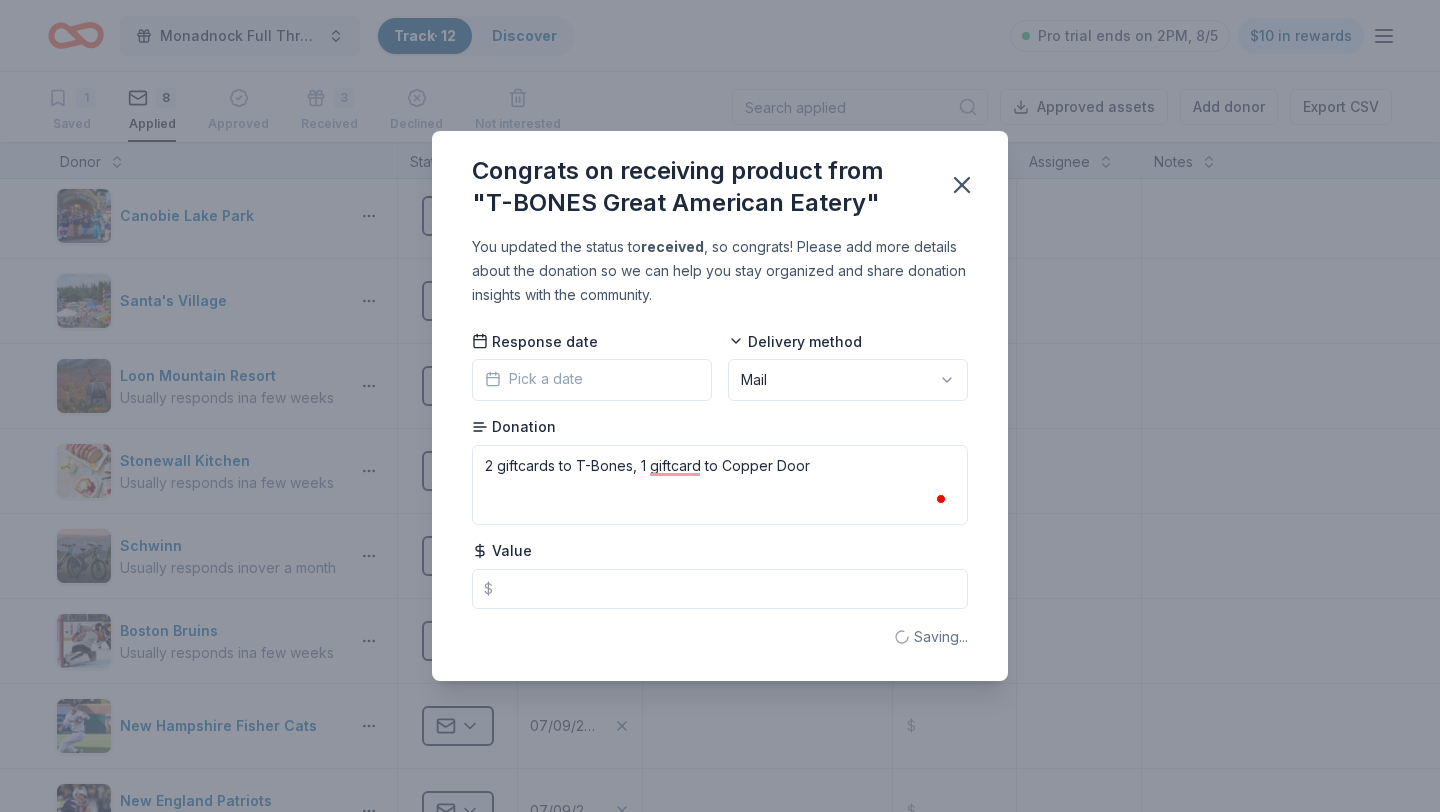 click on "Value $" at bounding box center (720, 575) 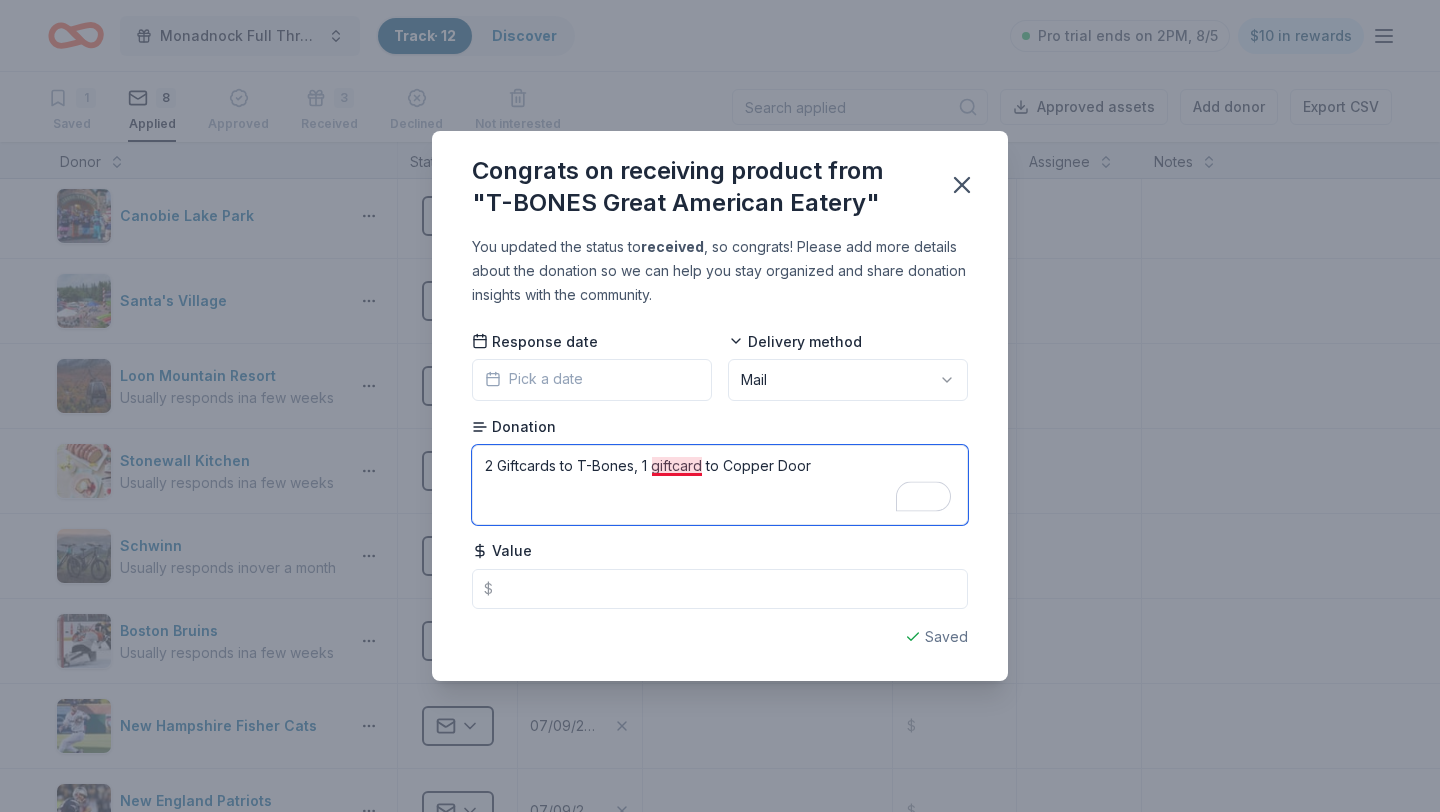 click on "2 Giftcards to T-Bones, 1 giftcard to Copper Door" at bounding box center [720, 485] 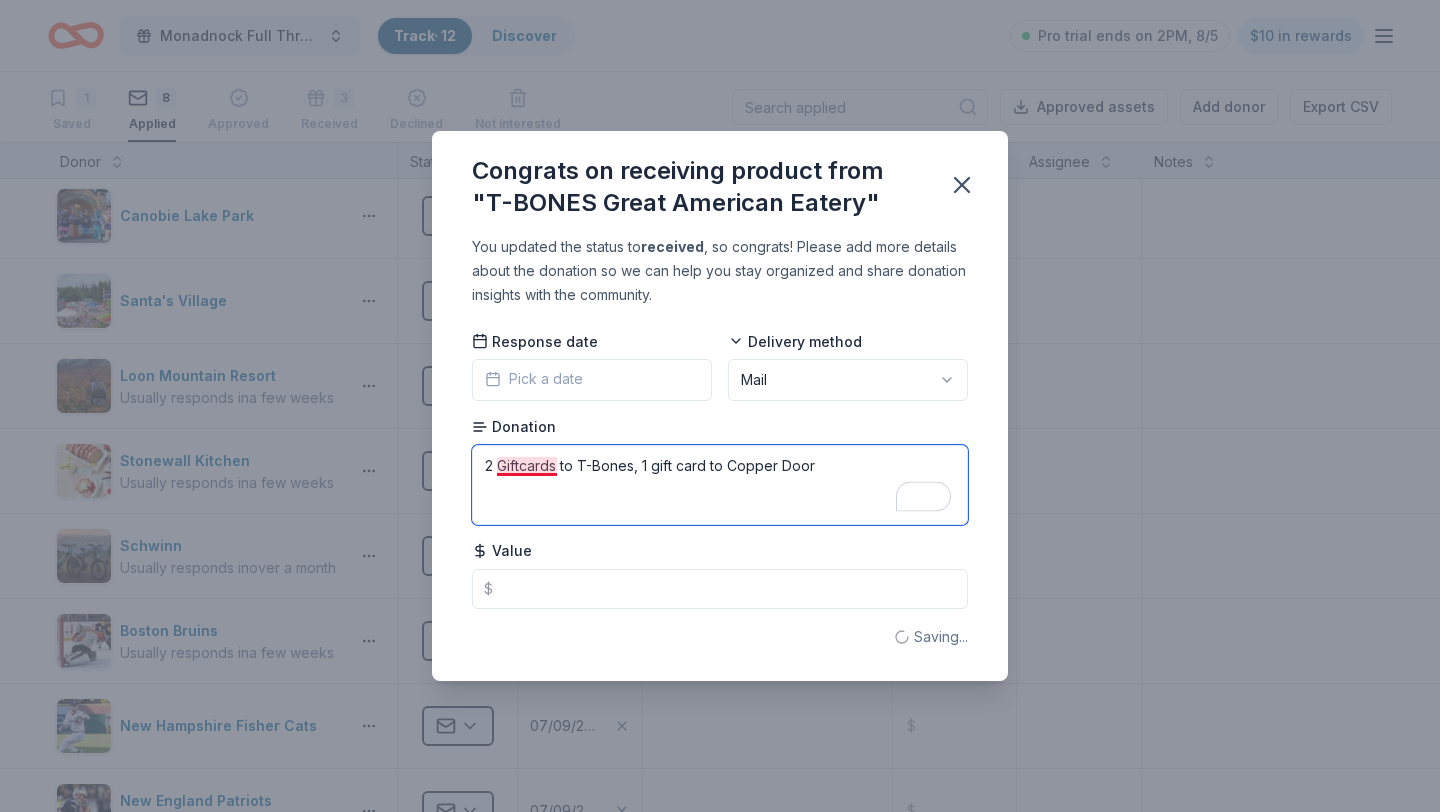 click on "2 Giftcards to T-Bones, 1 gift card to Copper Door" at bounding box center [720, 485] 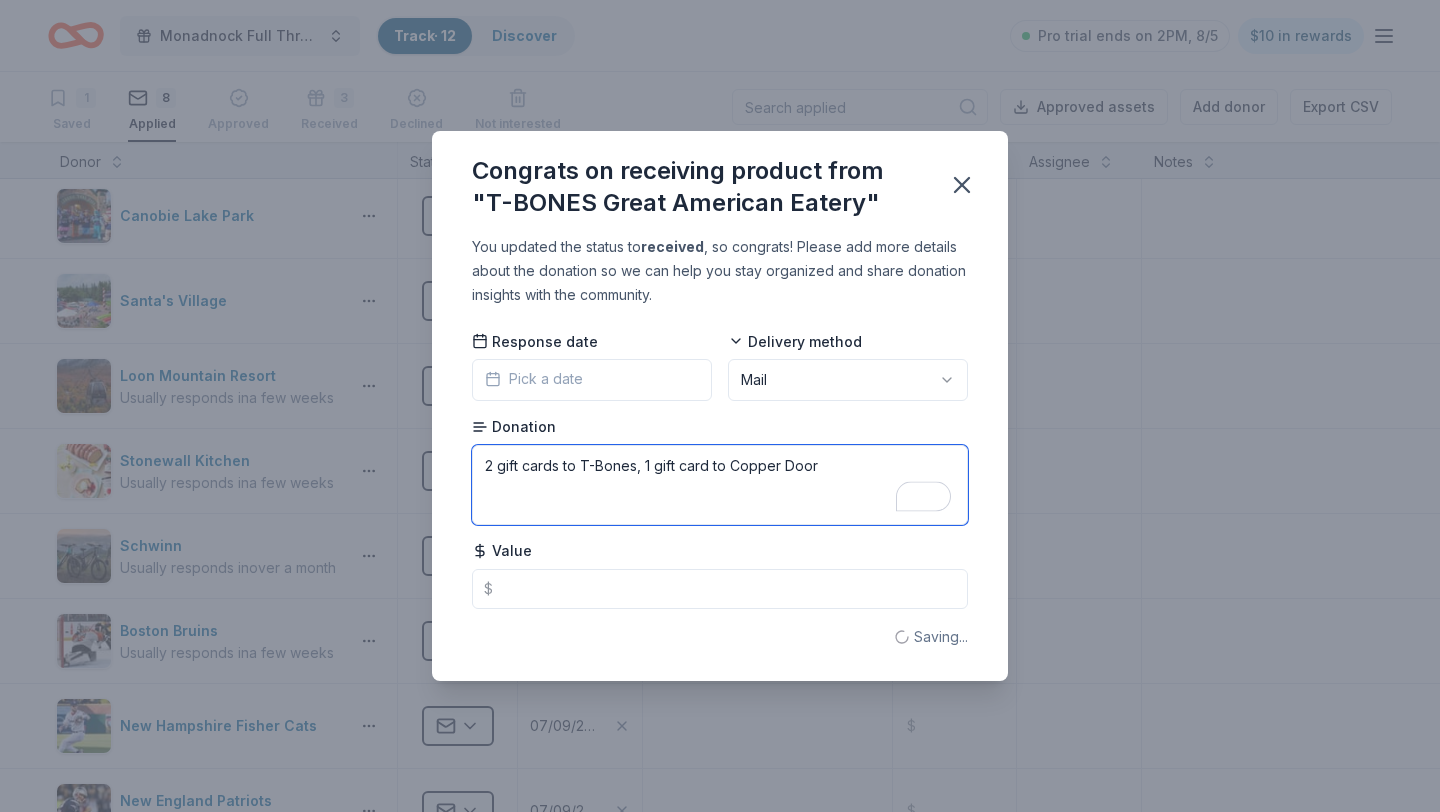 click on "2 gift cards to T-Bones, 1 gift card to Copper Door" at bounding box center (720, 485) 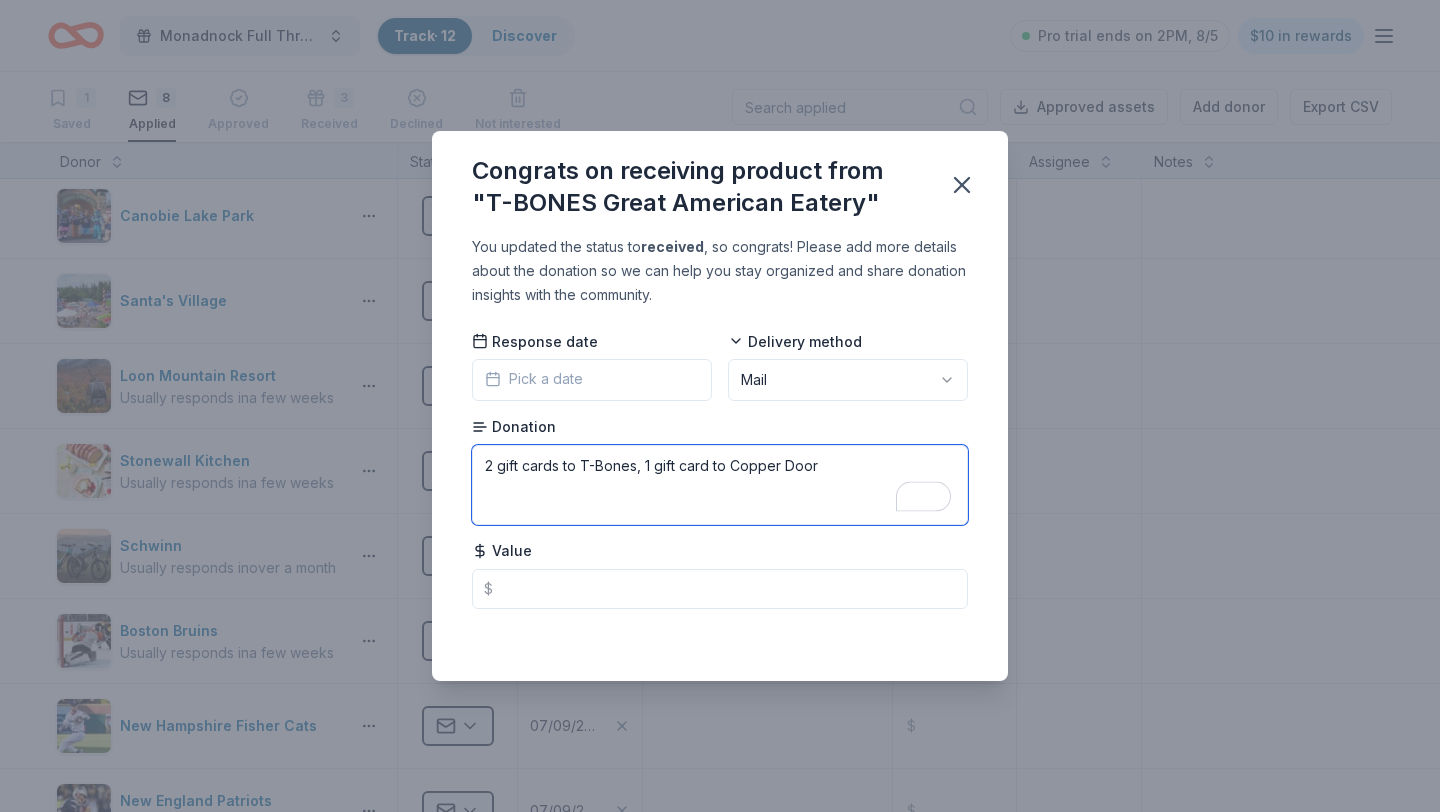 type on "2 gift cards to T-Bones, 1 gift card to Copper Door" 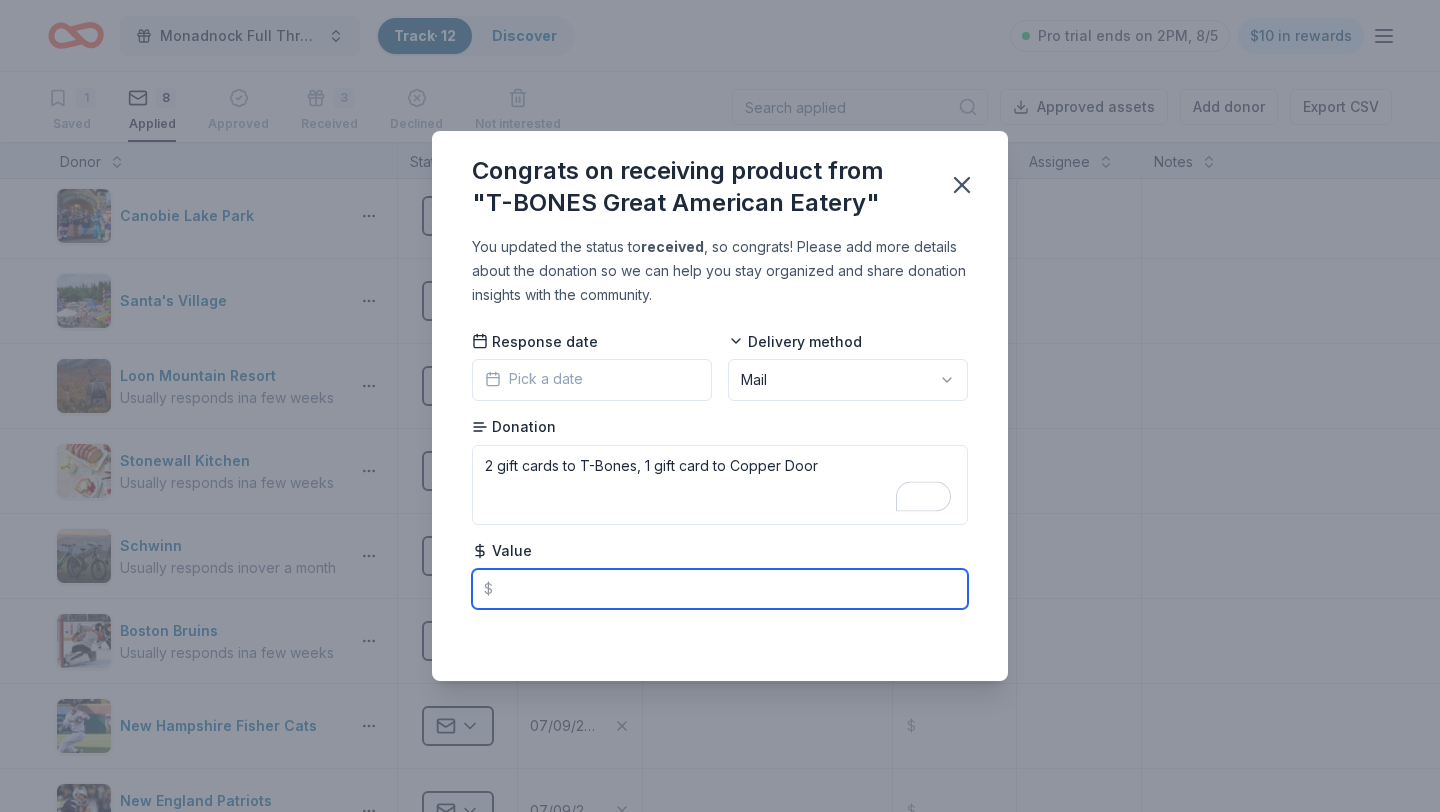 click at bounding box center (720, 589) 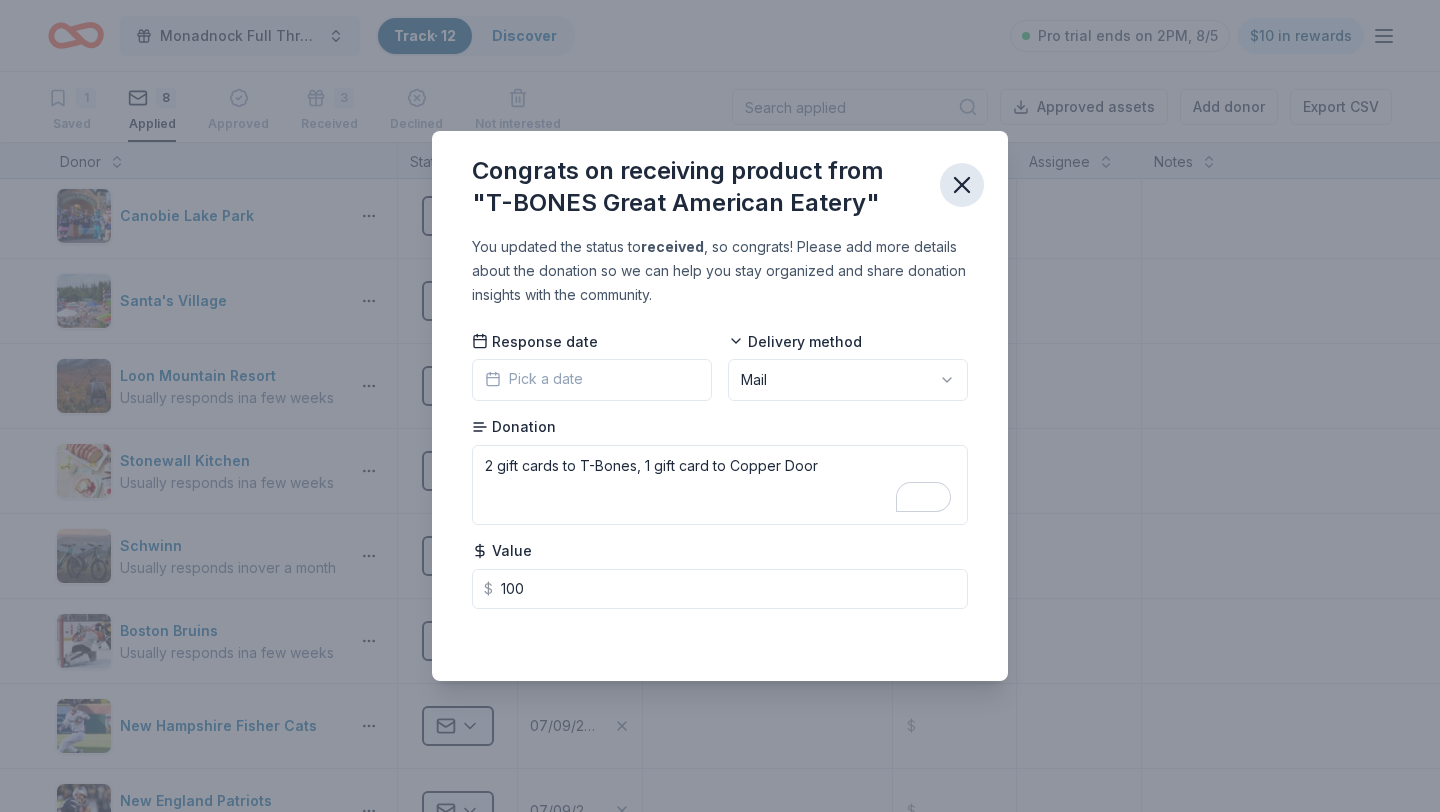 type on "100.00" 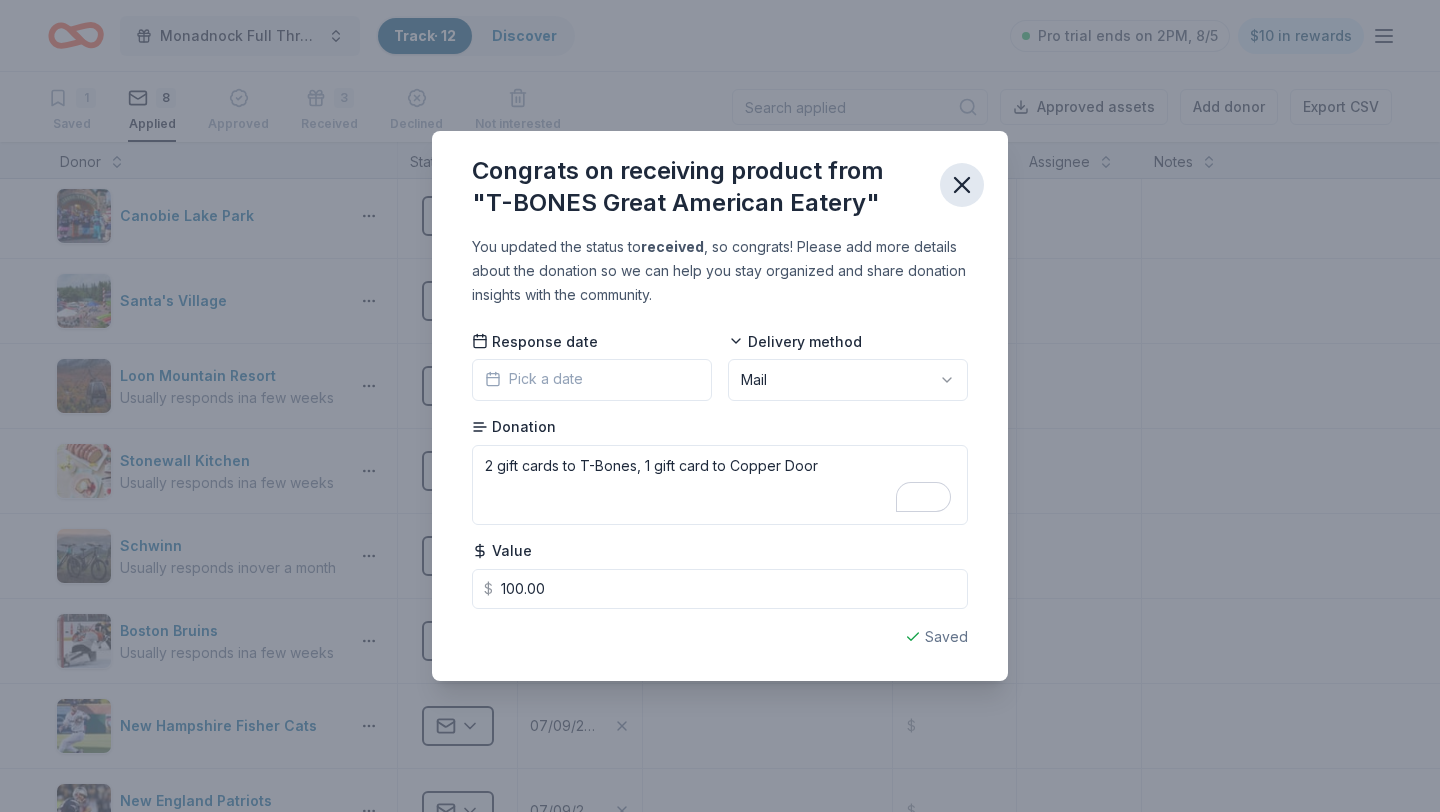 click 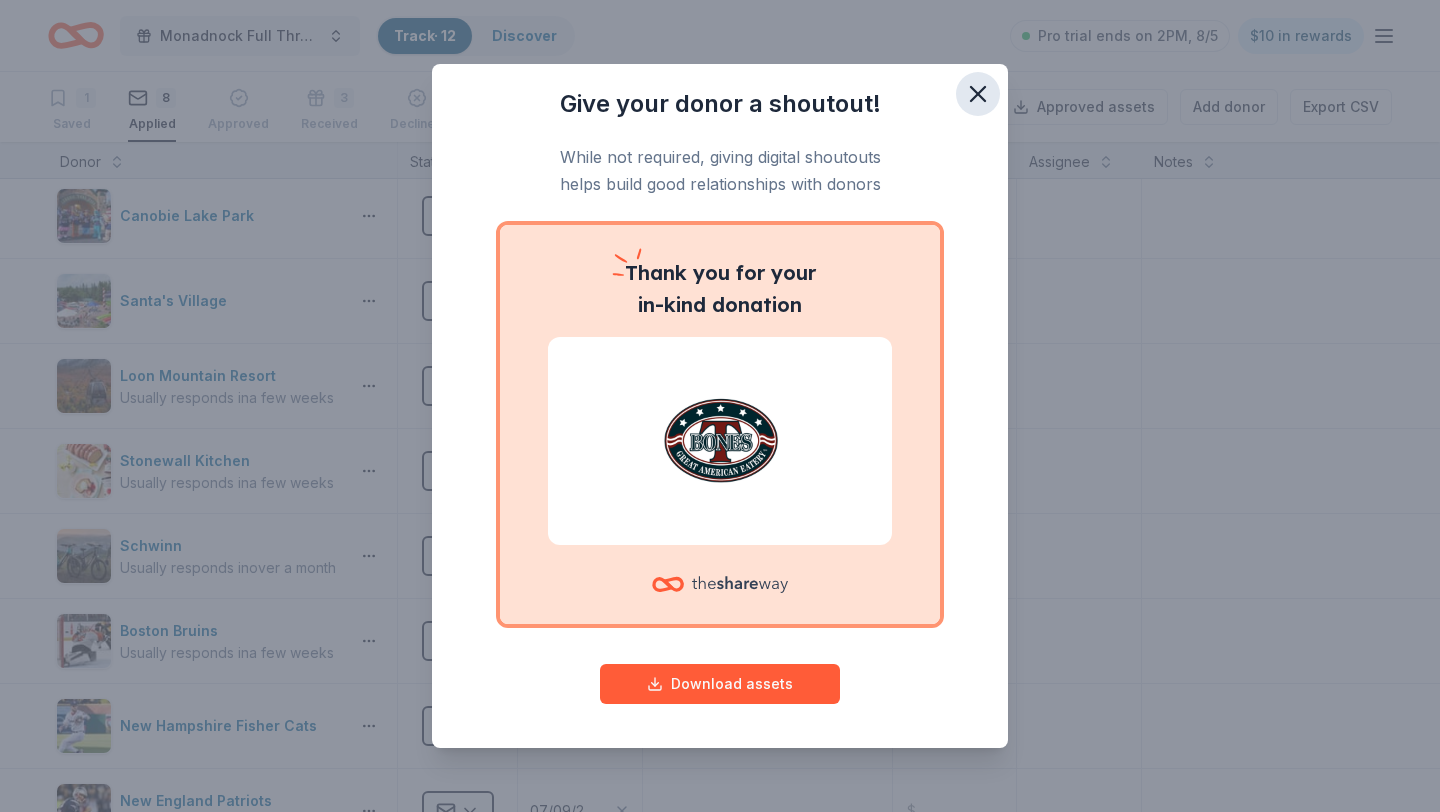 click 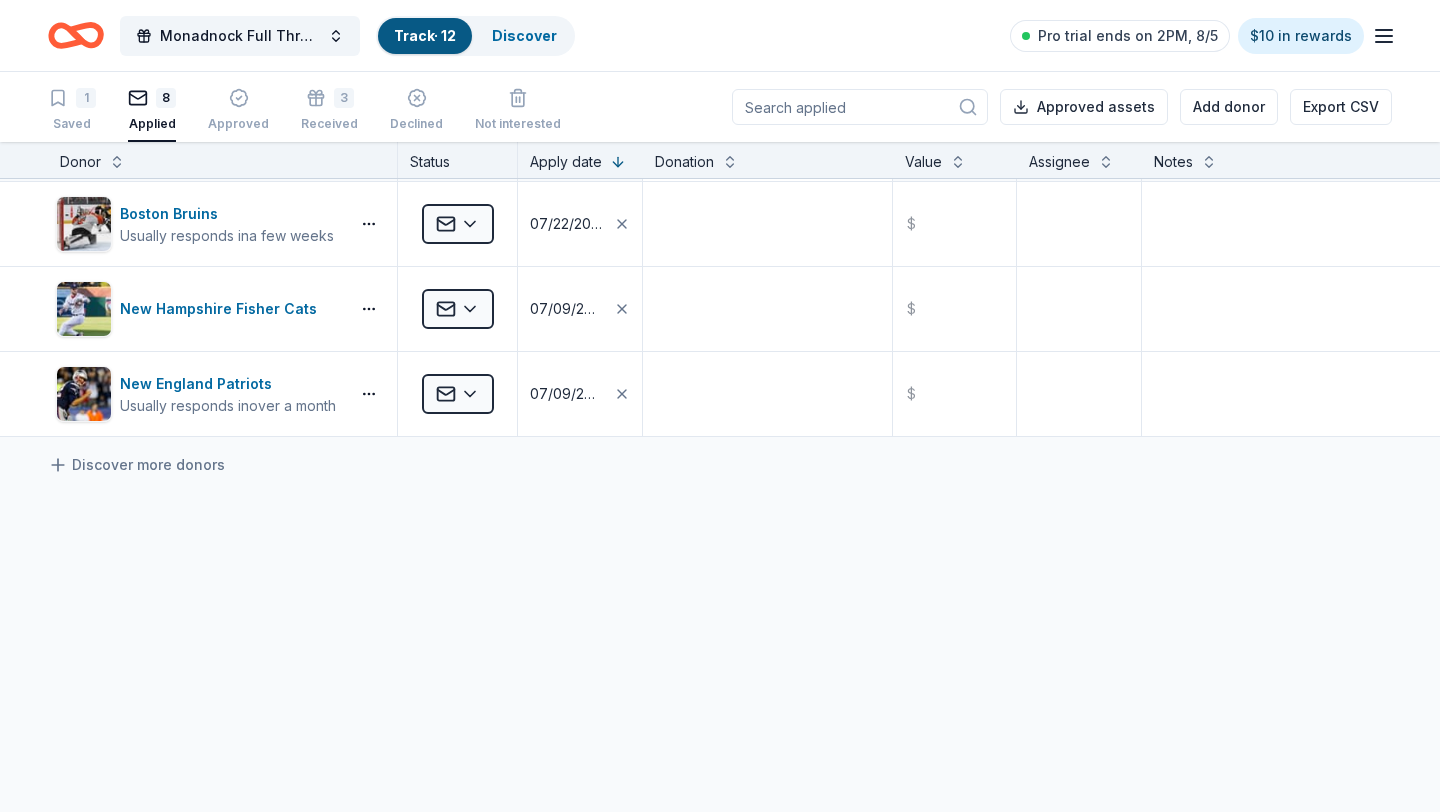scroll, scrollTop: 0, scrollLeft: 0, axis: both 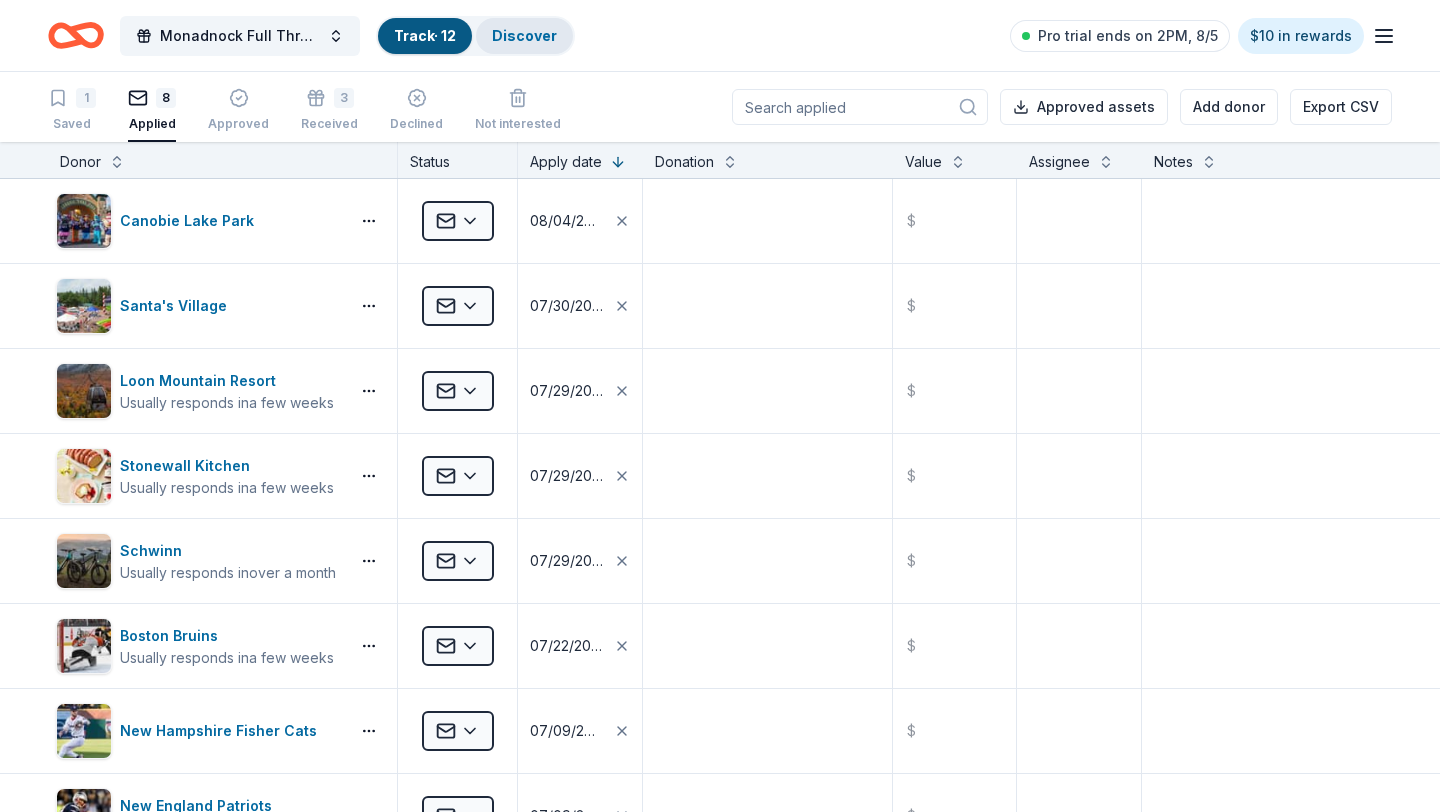click on "Discover" at bounding box center (524, 36) 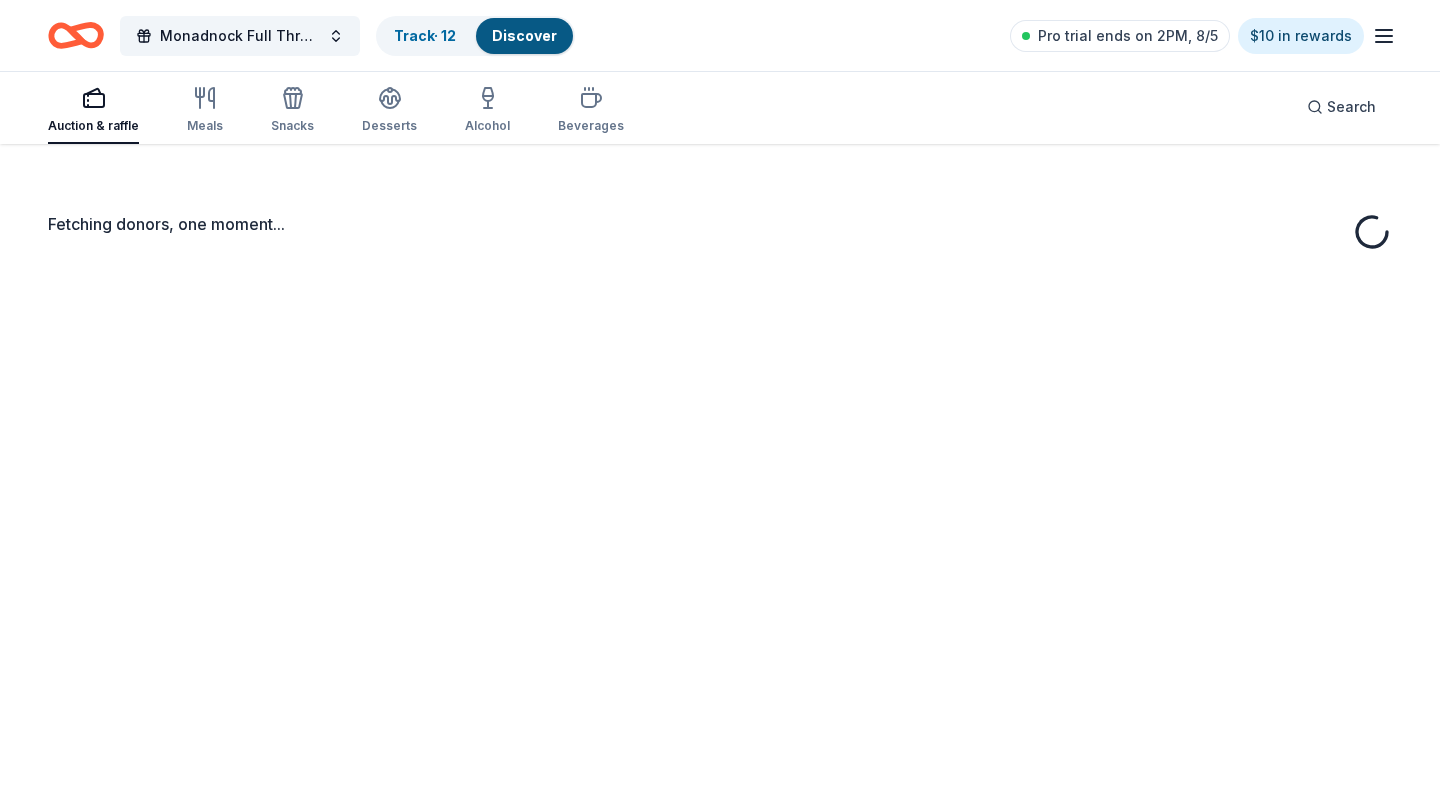 scroll, scrollTop: 39, scrollLeft: 0, axis: vertical 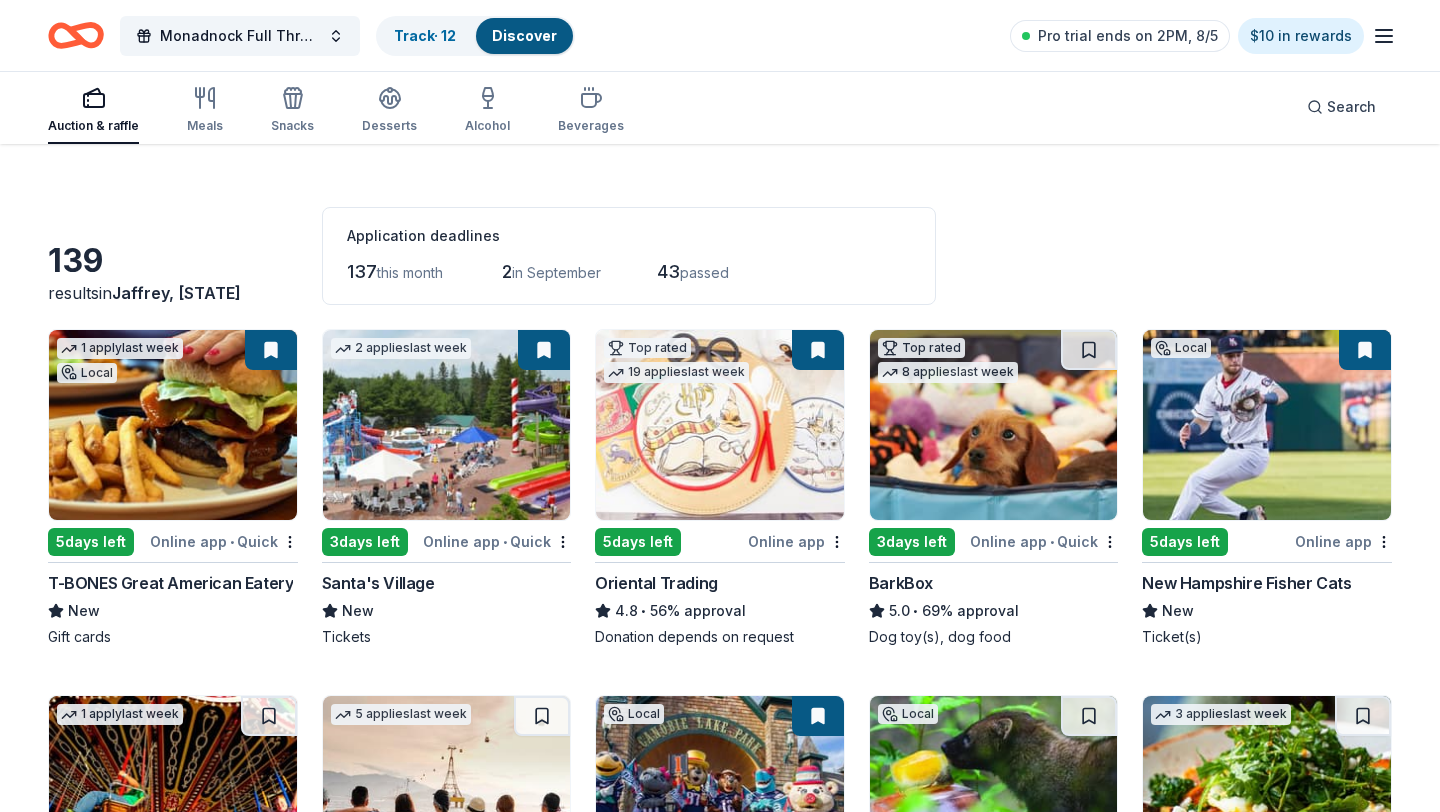 click at bounding box center [447, 425] 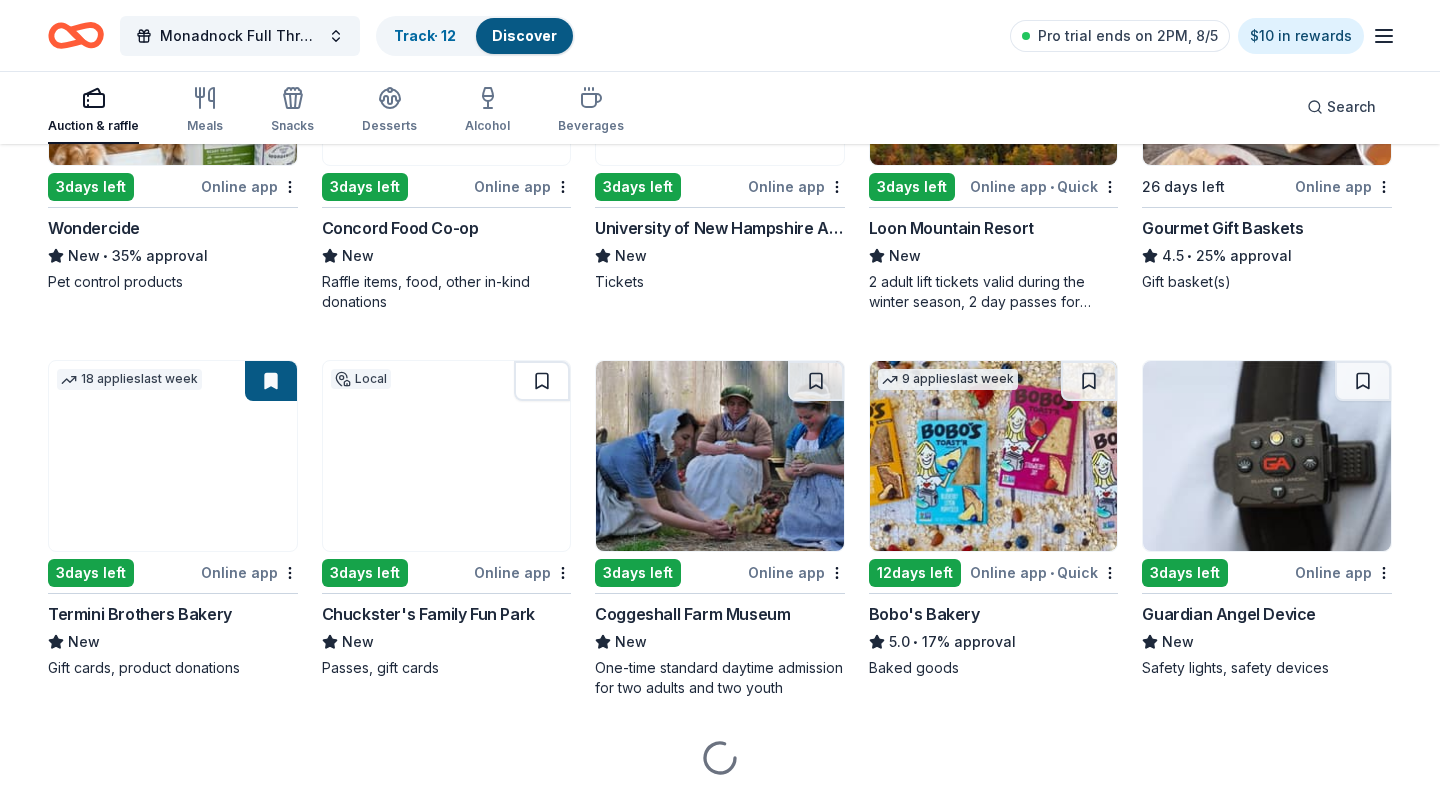 scroll, scrollTop: 1192, scrollLeft: 0, axis: vertical 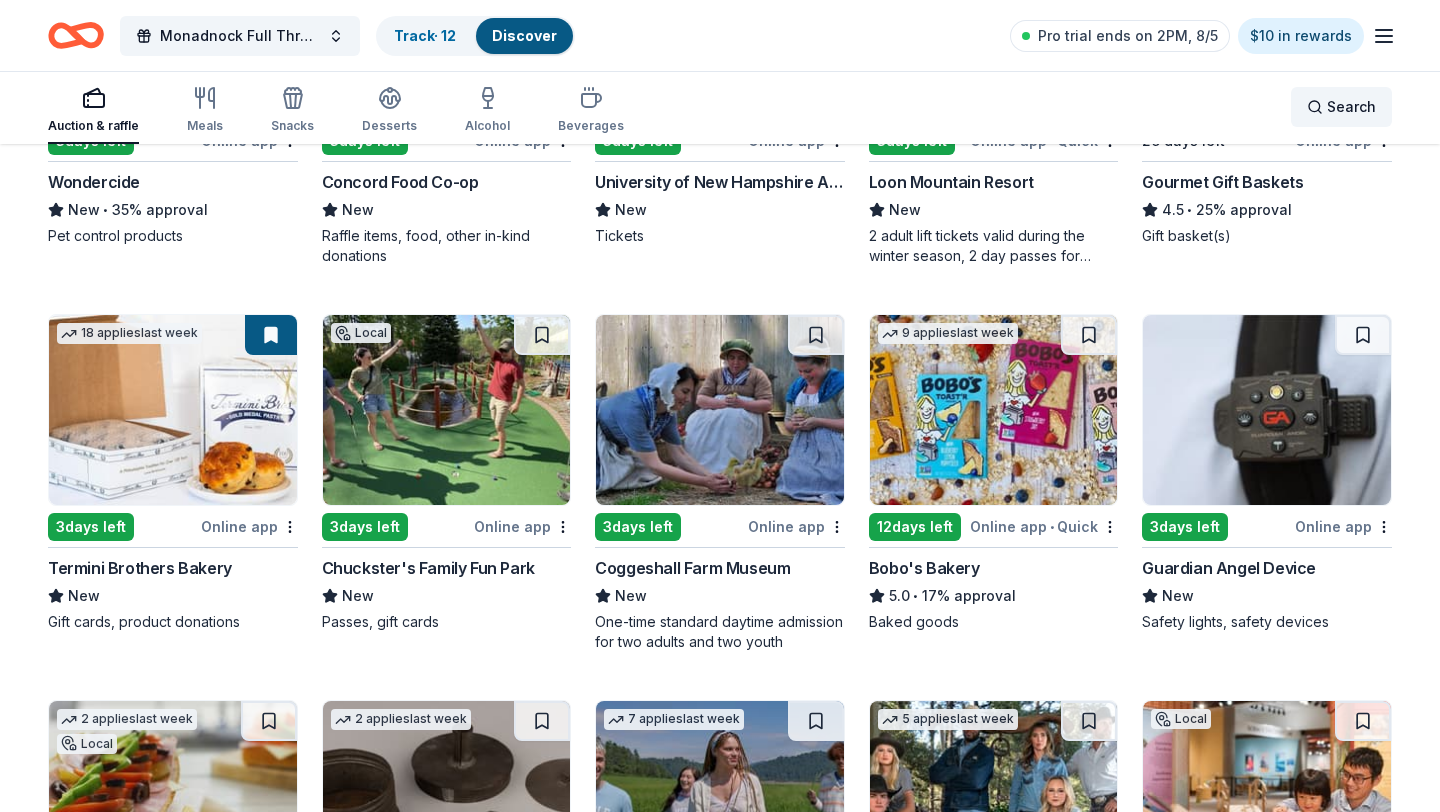 click on "Search" at bounding box center [1351, 107] 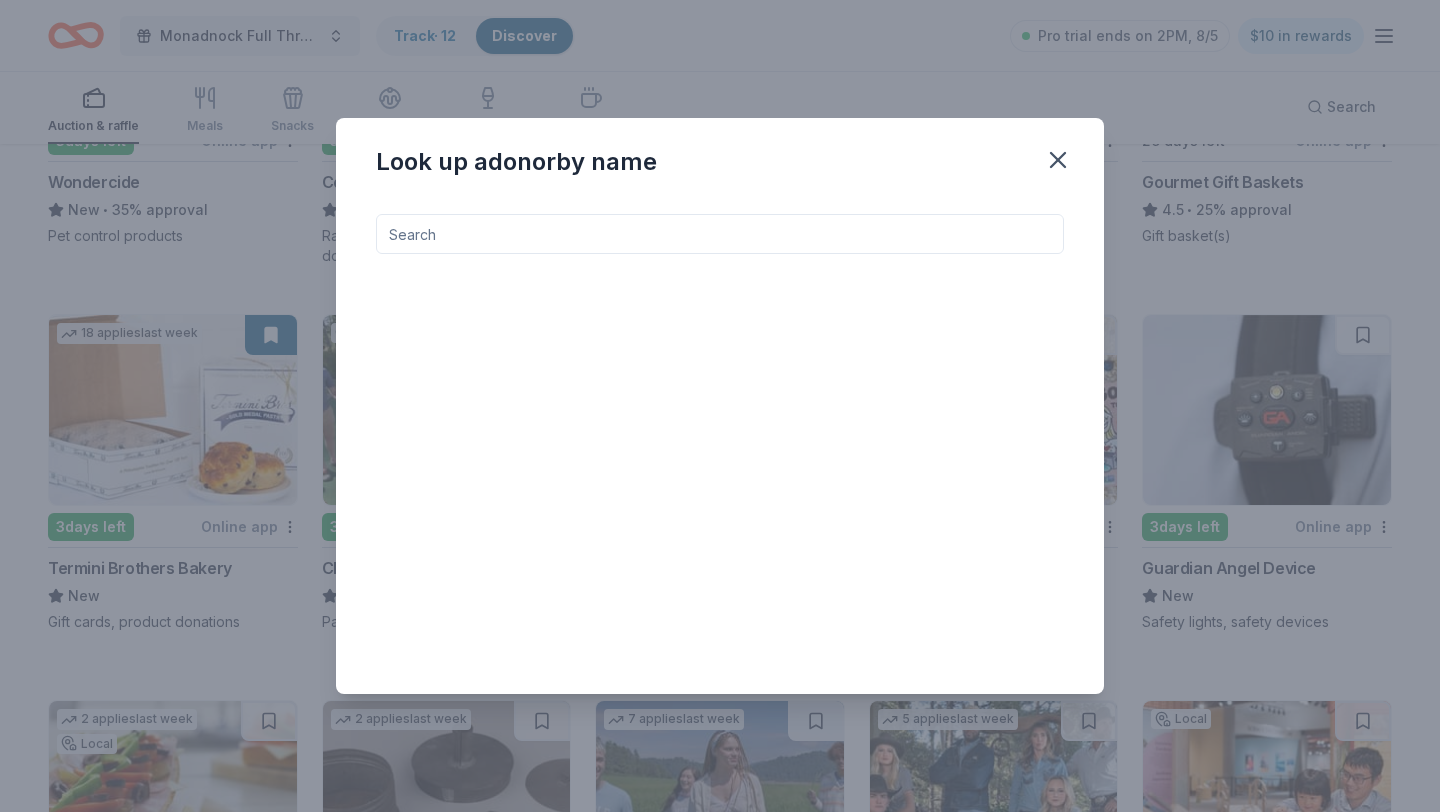click at bounding box center (720, 234) 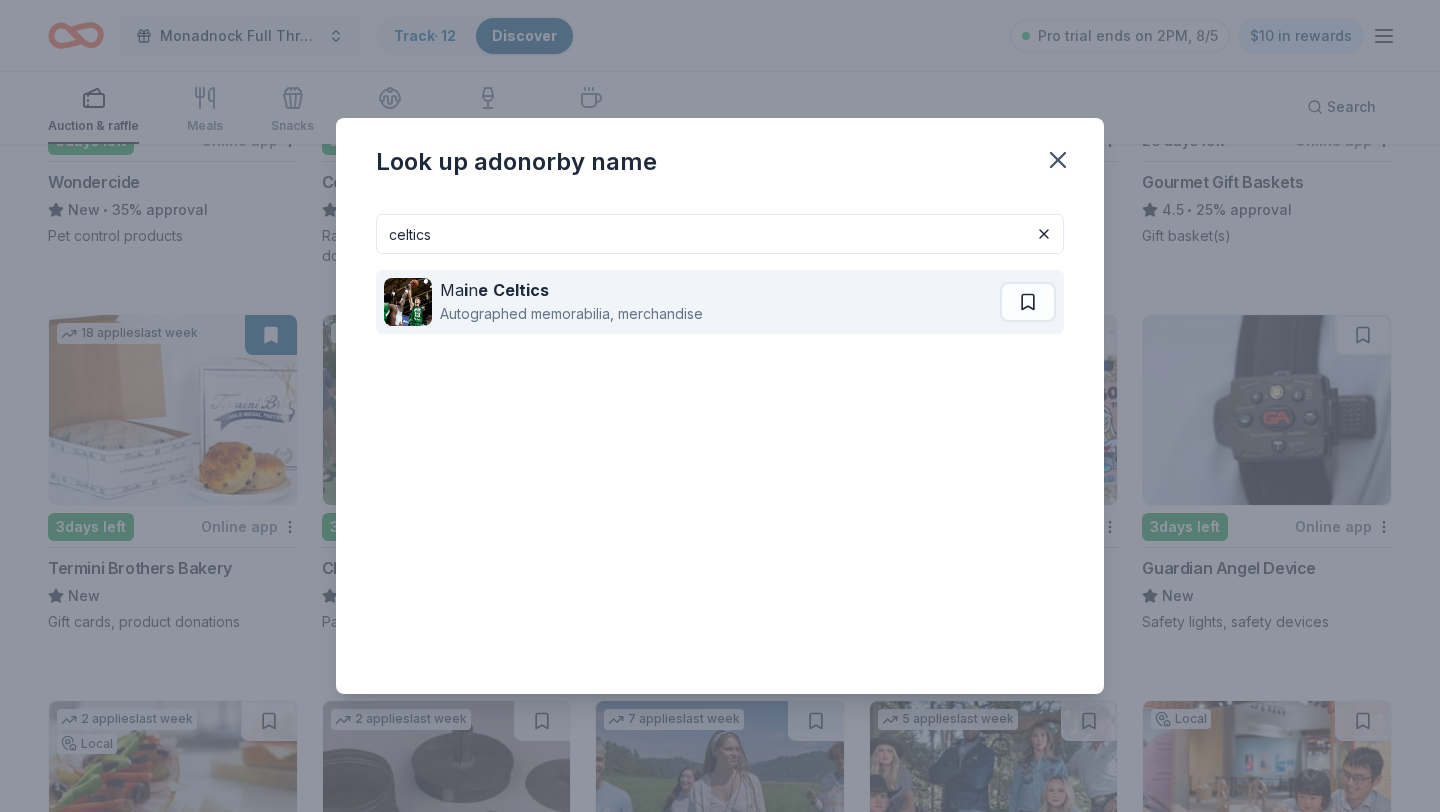 type on "celtics" 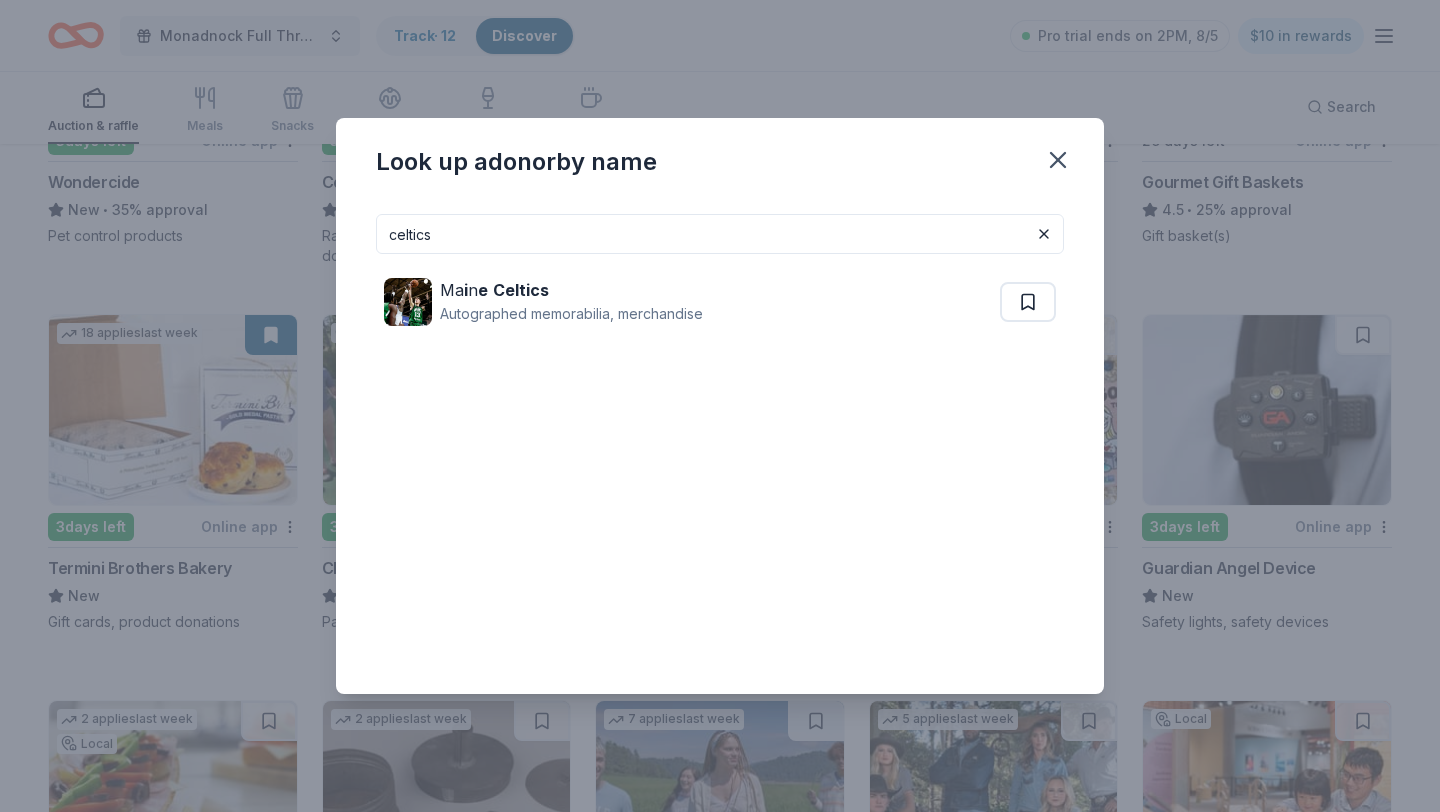 click on "celtics" at bounding box center [720, 234] 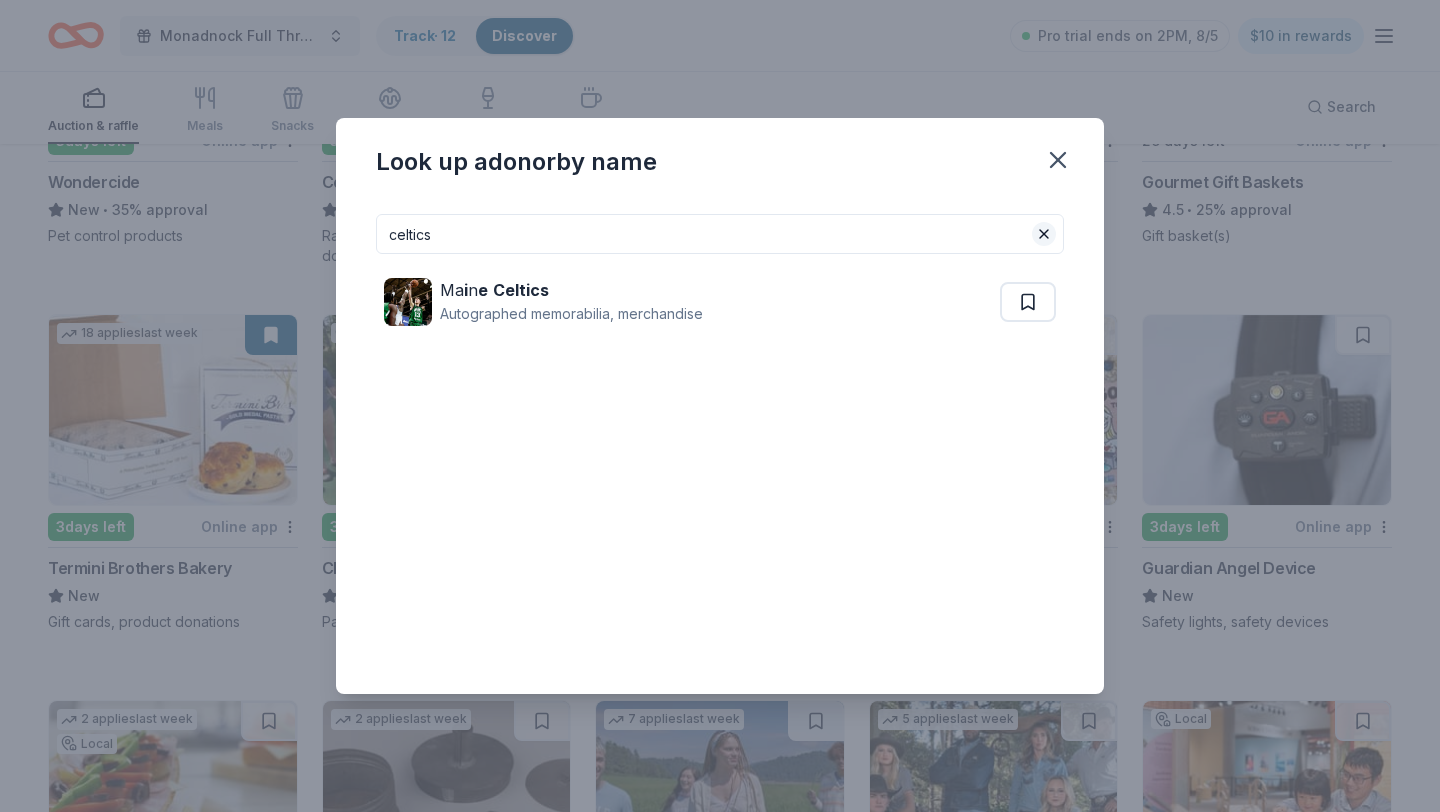 click at bounding box center [1044, 234] 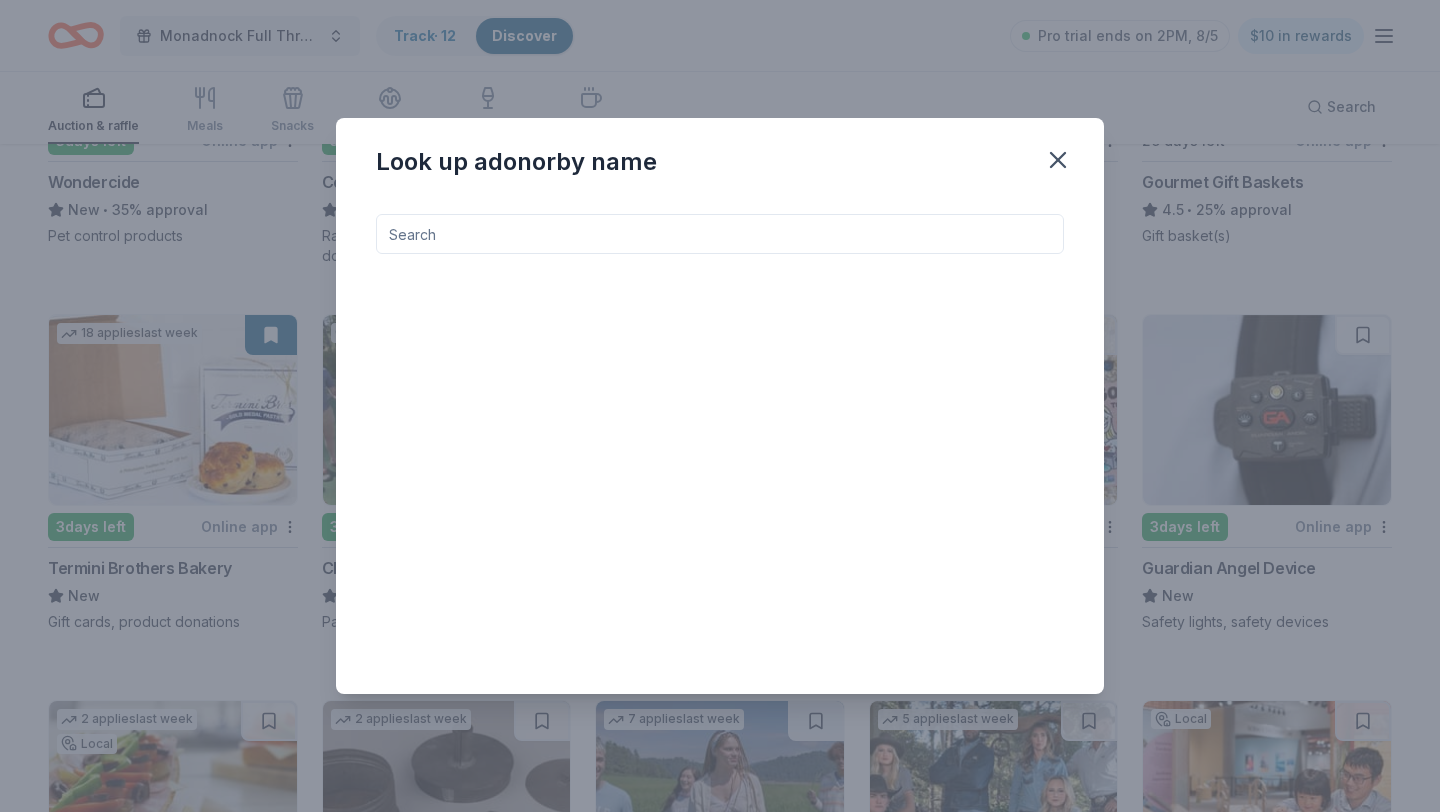 click at bounding box center [720, 234] 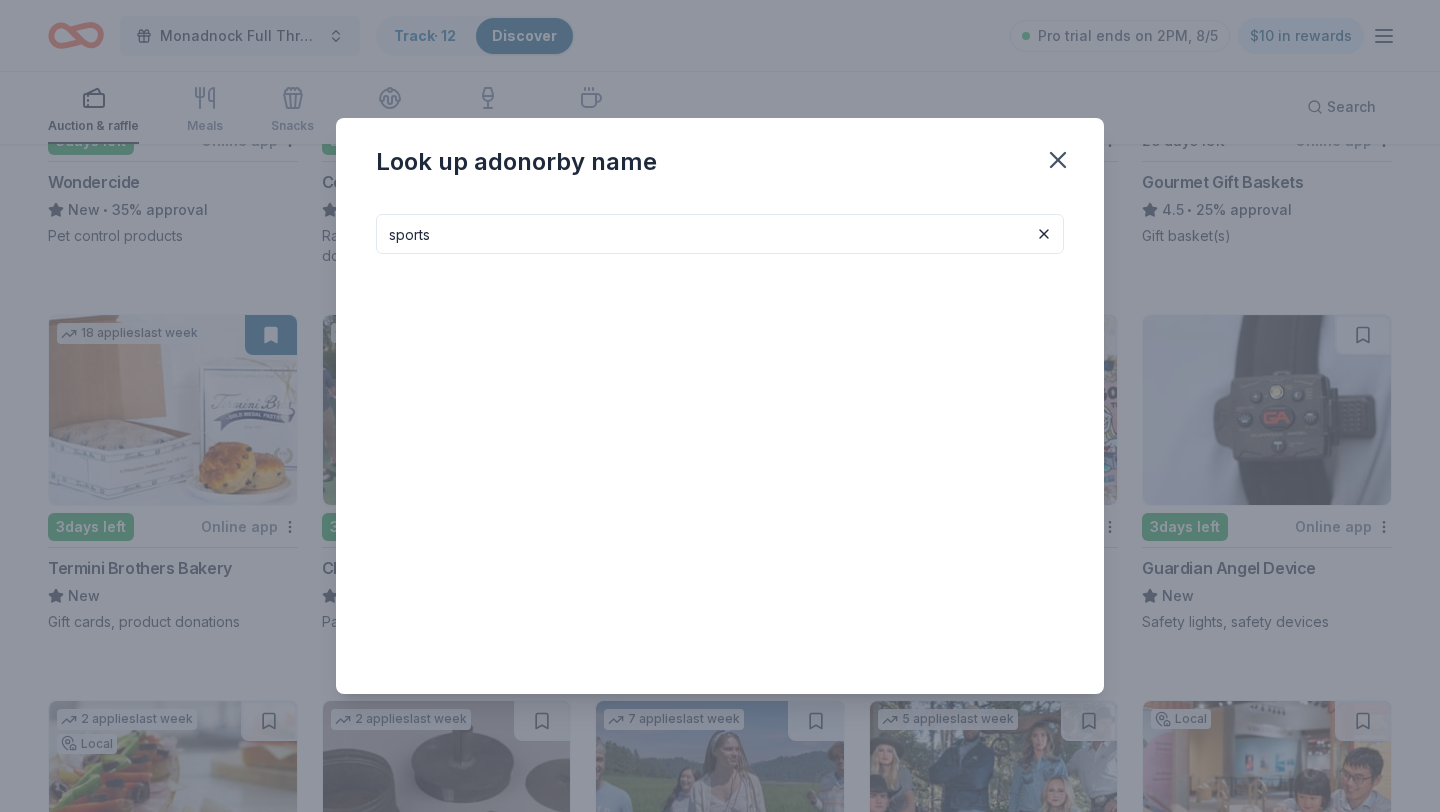 type on "sports" 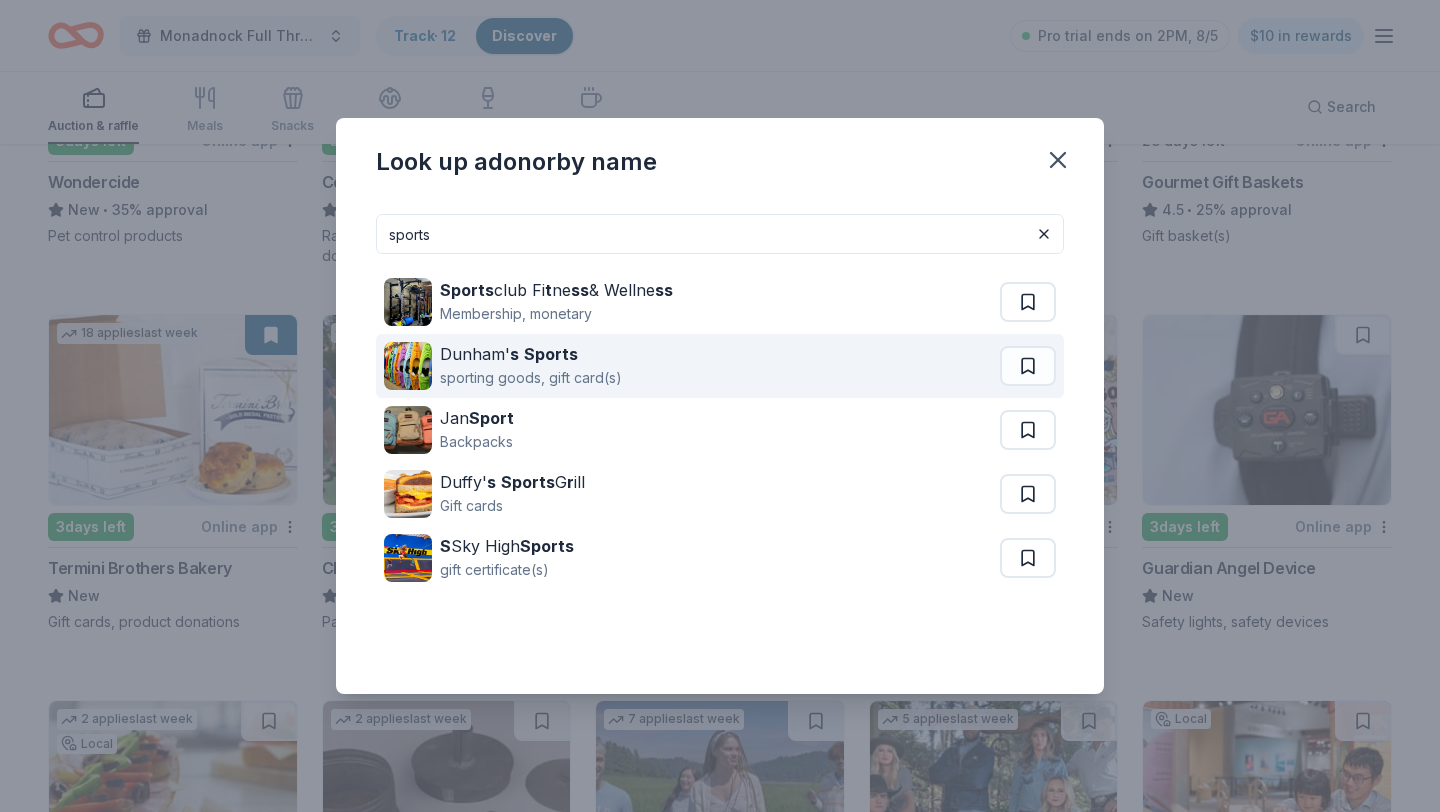 click on "s" at bounding box center (514, 354) 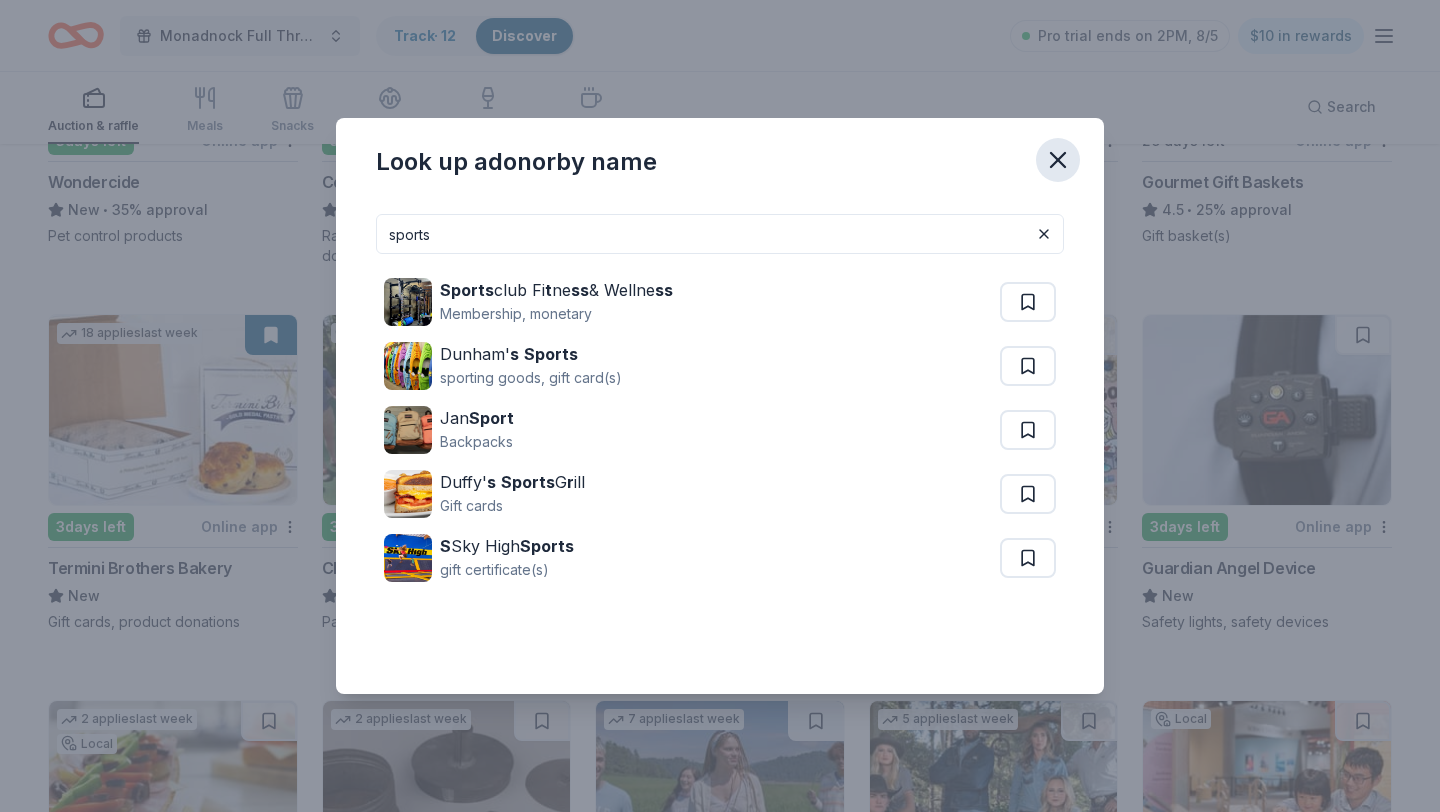 click at bounding box center [1058, 160] 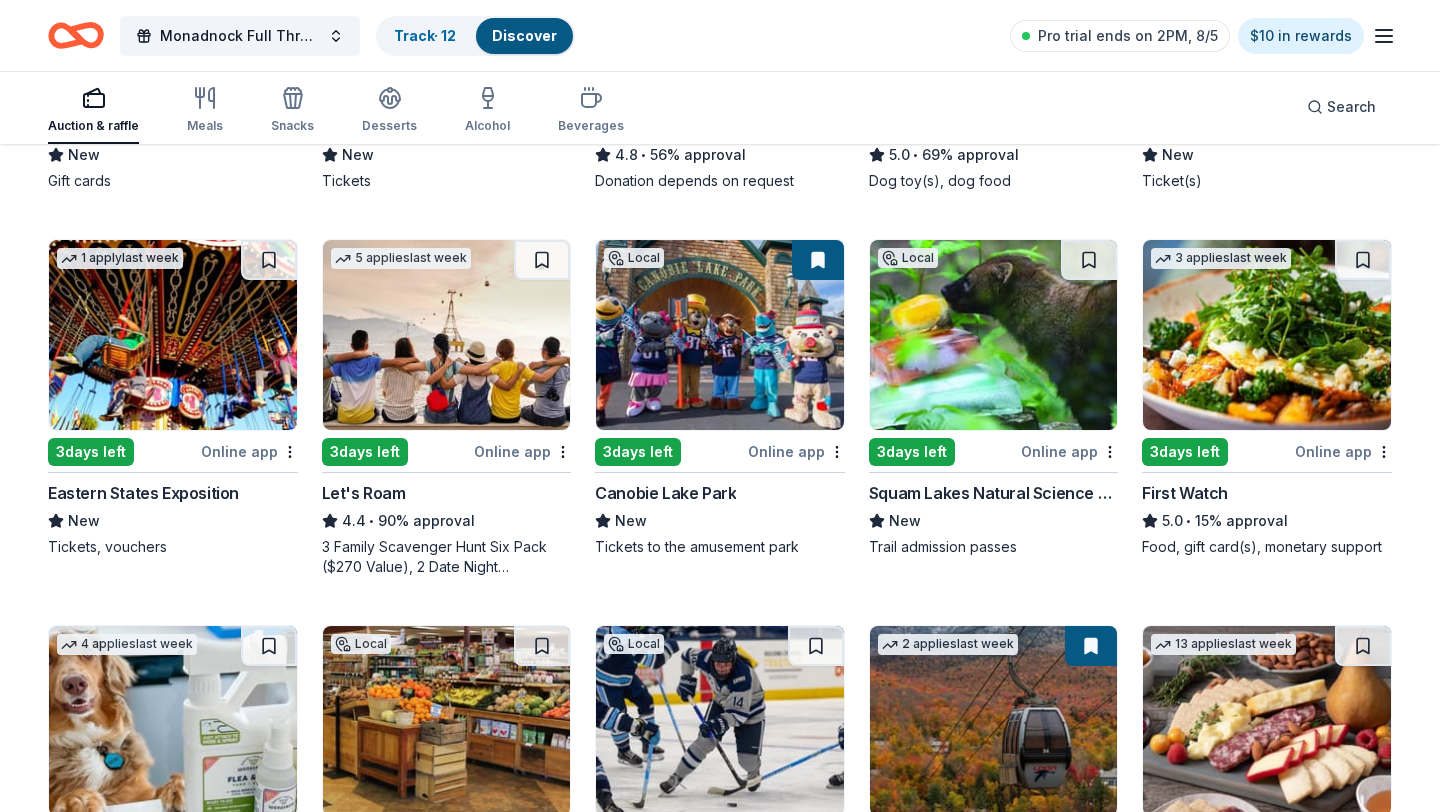 scroll, scrollTop: 0, scrollLeft: 0, axis: both 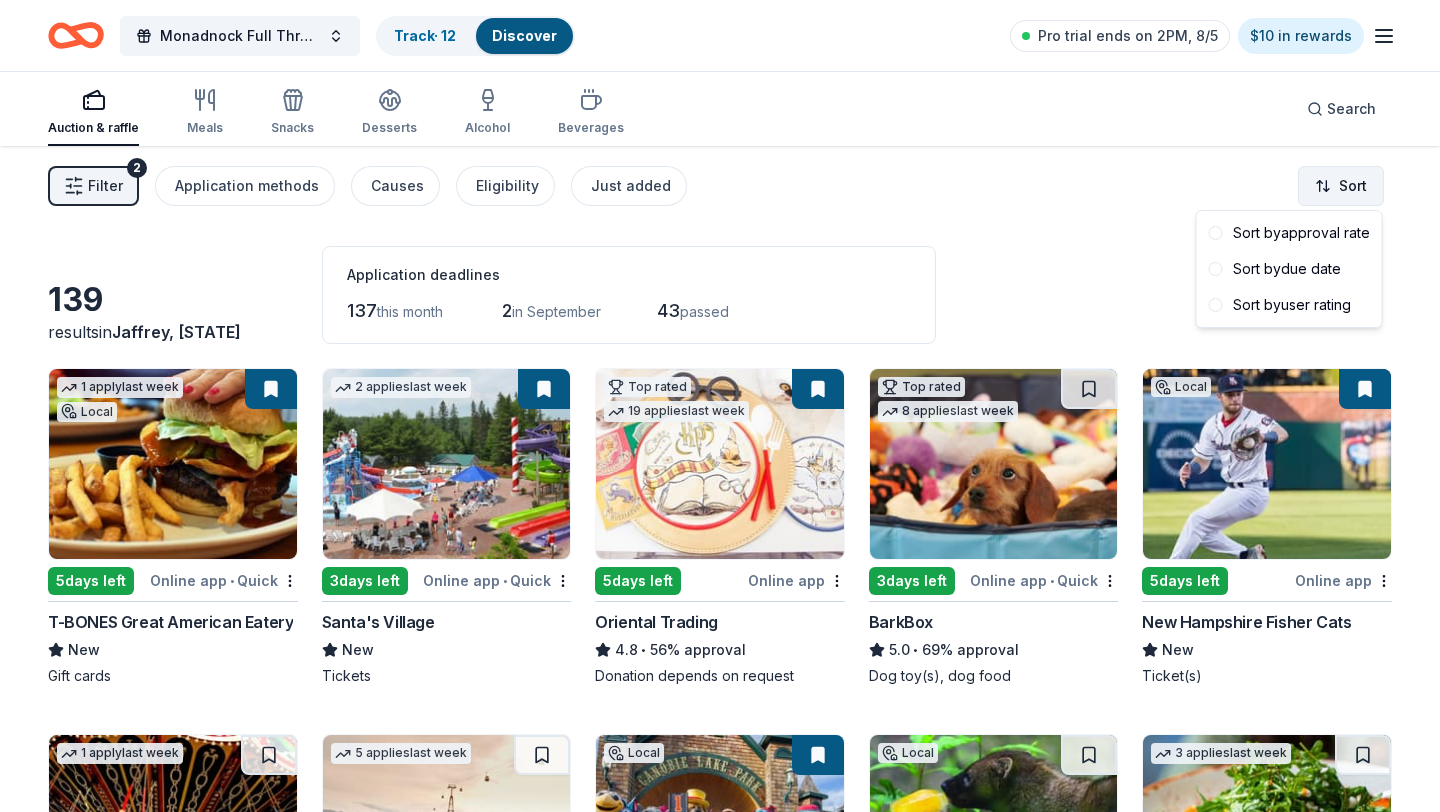 click on "Monadnock Full Throttle Triathlon Track  · 12 Discover Pro trial ends on 2PM, 8/5 $10 in rewards Auction & raffle Meals Snacks Desserts Alcohol Beverages Search Filter 2 Application methods Causes Eligibility Just added Sort 139 results  in  Jaffrey, [STATE] Application deadlines 137  this month 2  in September 43  passed 1   apply  last week Local 5  days left Online app • Quick T-BONES Great American Eatery New Gift cards 2   applies  last week 3  days left Online app • Quick Santa's Village New Tickets Top rated 19   applies  last week 5  days left Online app Oriental Trading 4.8 • 56% approval Donation depends on request Top rated 8   applies  last week 3  days left Online app • Quick BarkBox 5.0 • 69% approval Dog toy(s), dog food Local 5  days left Online app New Hampshire Fisher Cats New Ticket(s) 1   apply  last week 3  days left Online app Eastern States Exposition New Tickets, vouchers 5   applies  last week 3  days left Online app Let's Roam 4.4 • 90% approval Local 3  days left Online app" at bounding box center (720, 406) 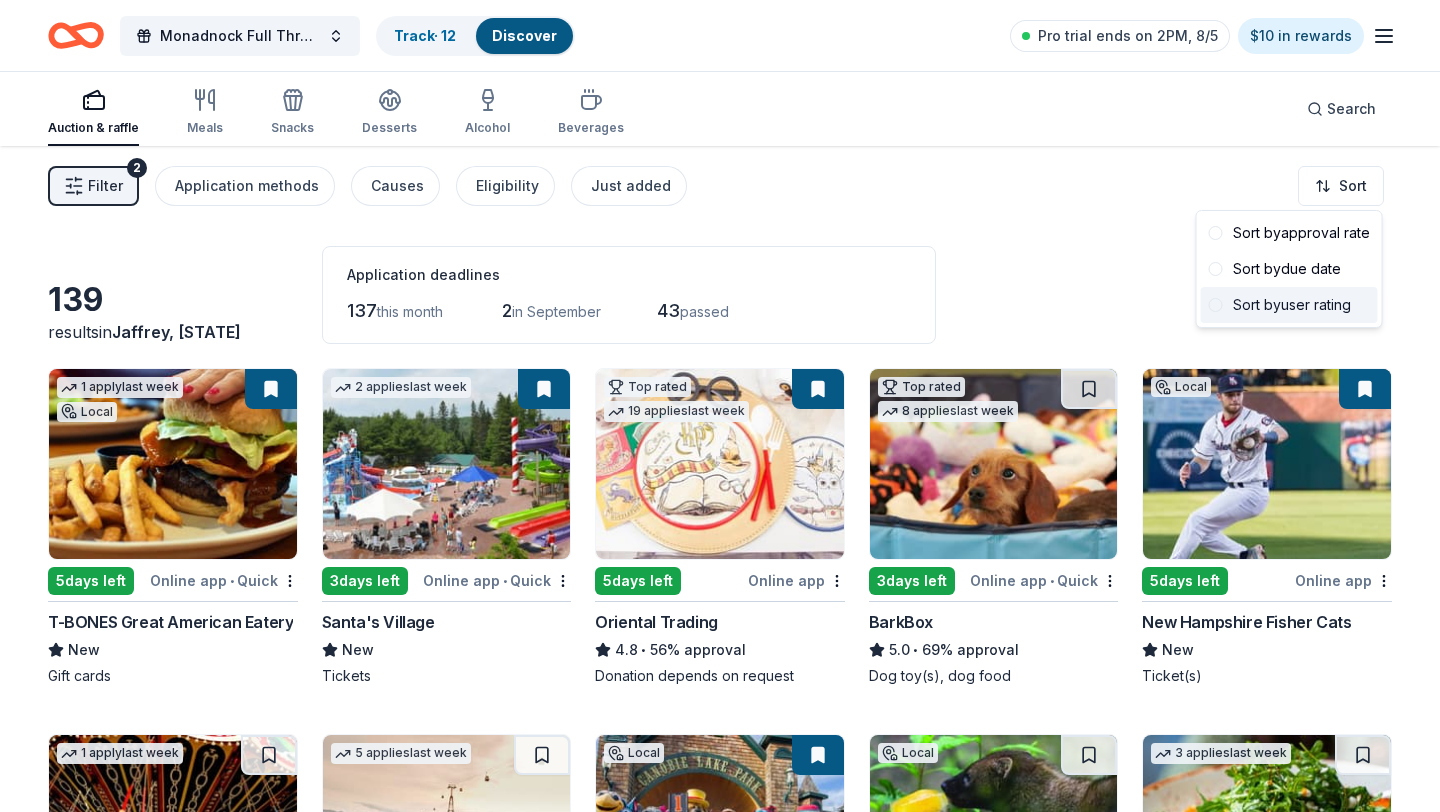 click on "Sort by  user rating" at bounding box center (1289, 305) 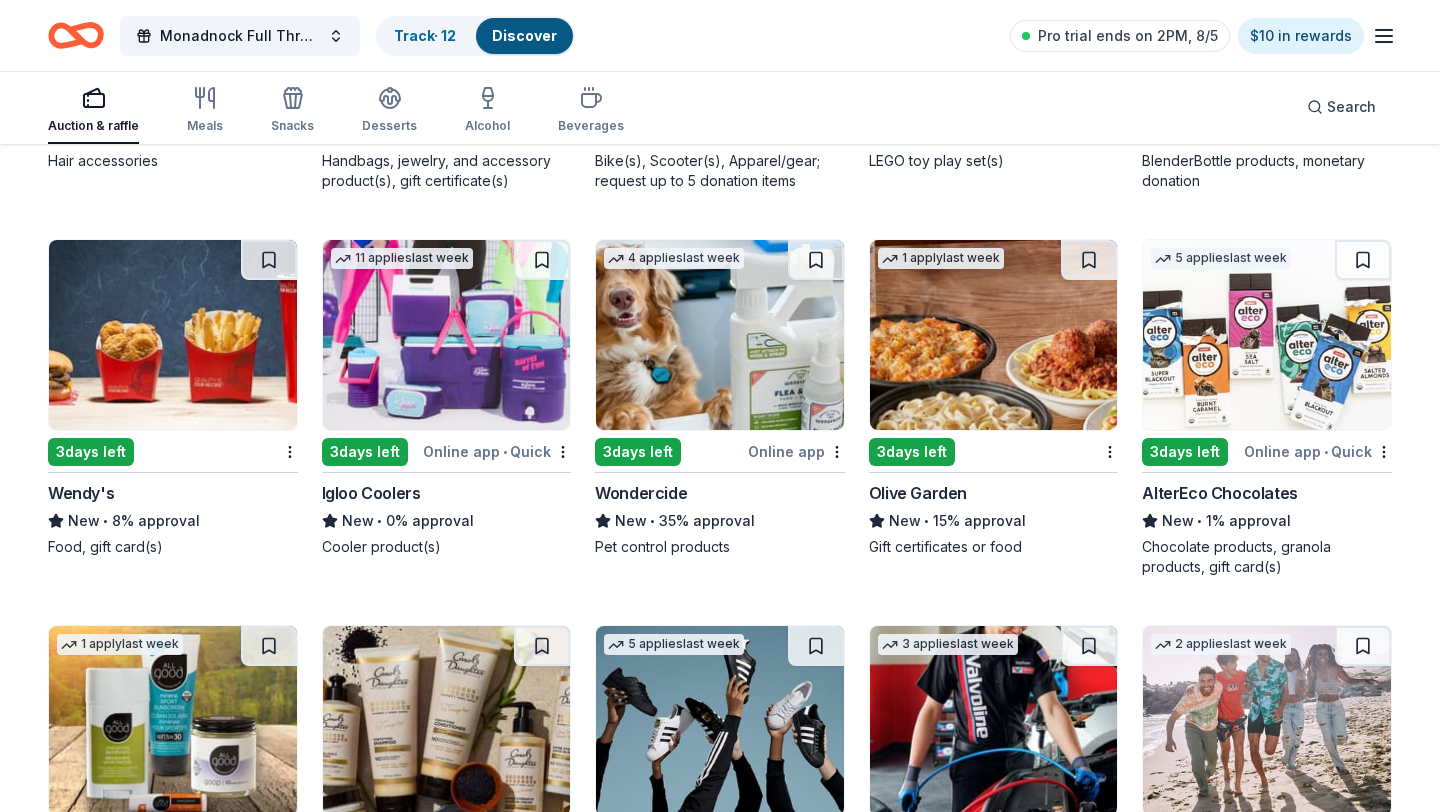 scroll, scrollTop: 2407, scrollLeft: 0, axis: vertical 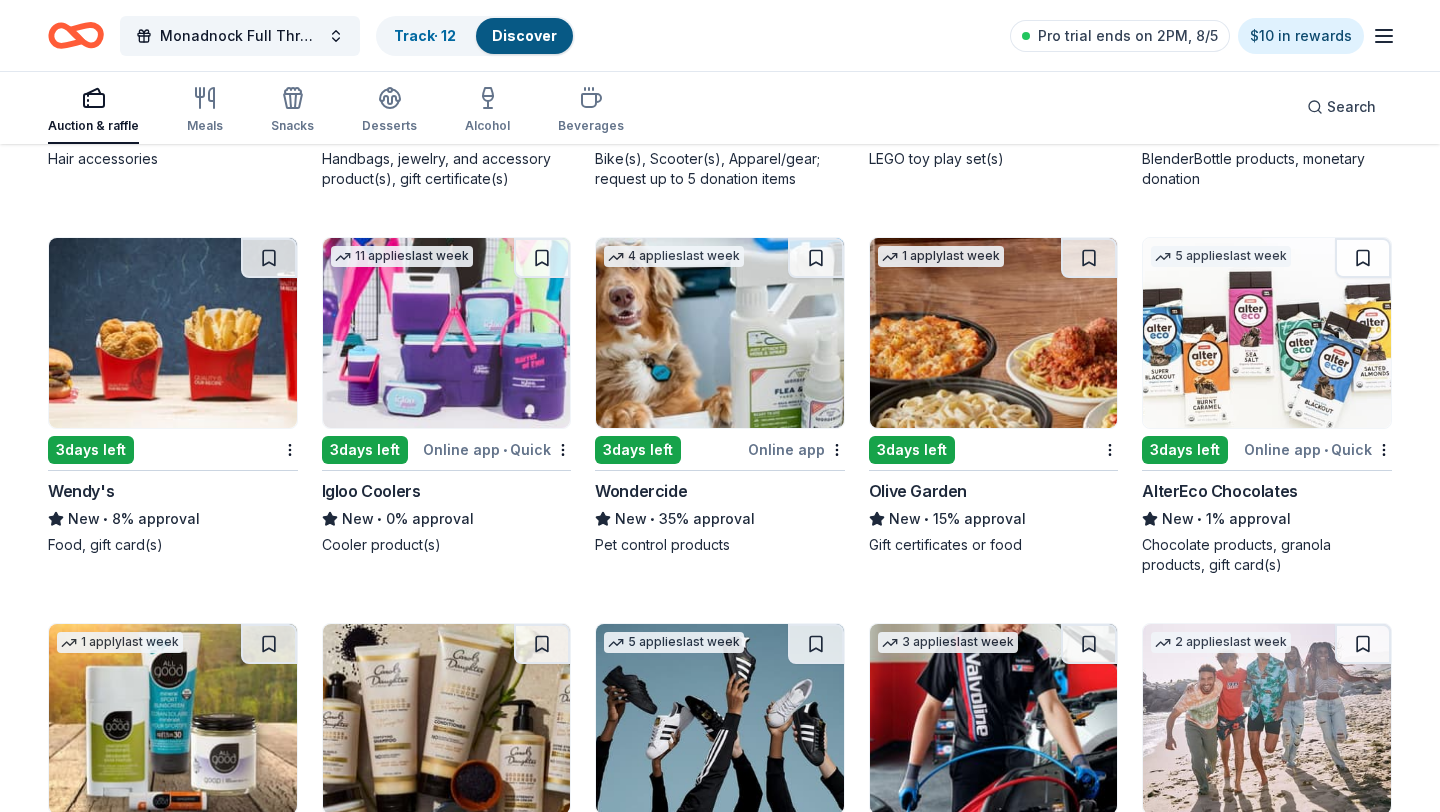 click at bounding box center (994, 333) 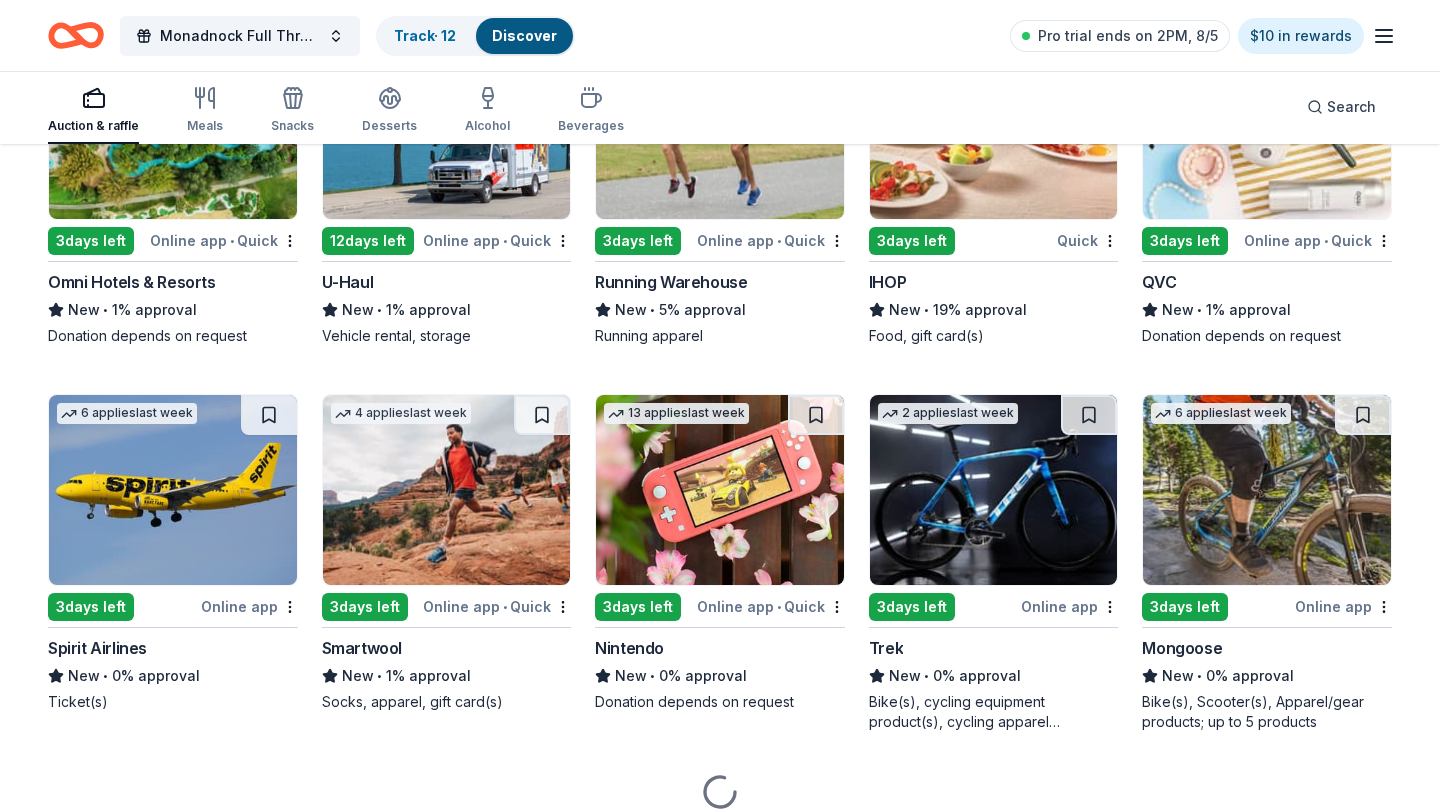 scroll, scrollTop: 3388, scrollLeft: 0, axis: vertical 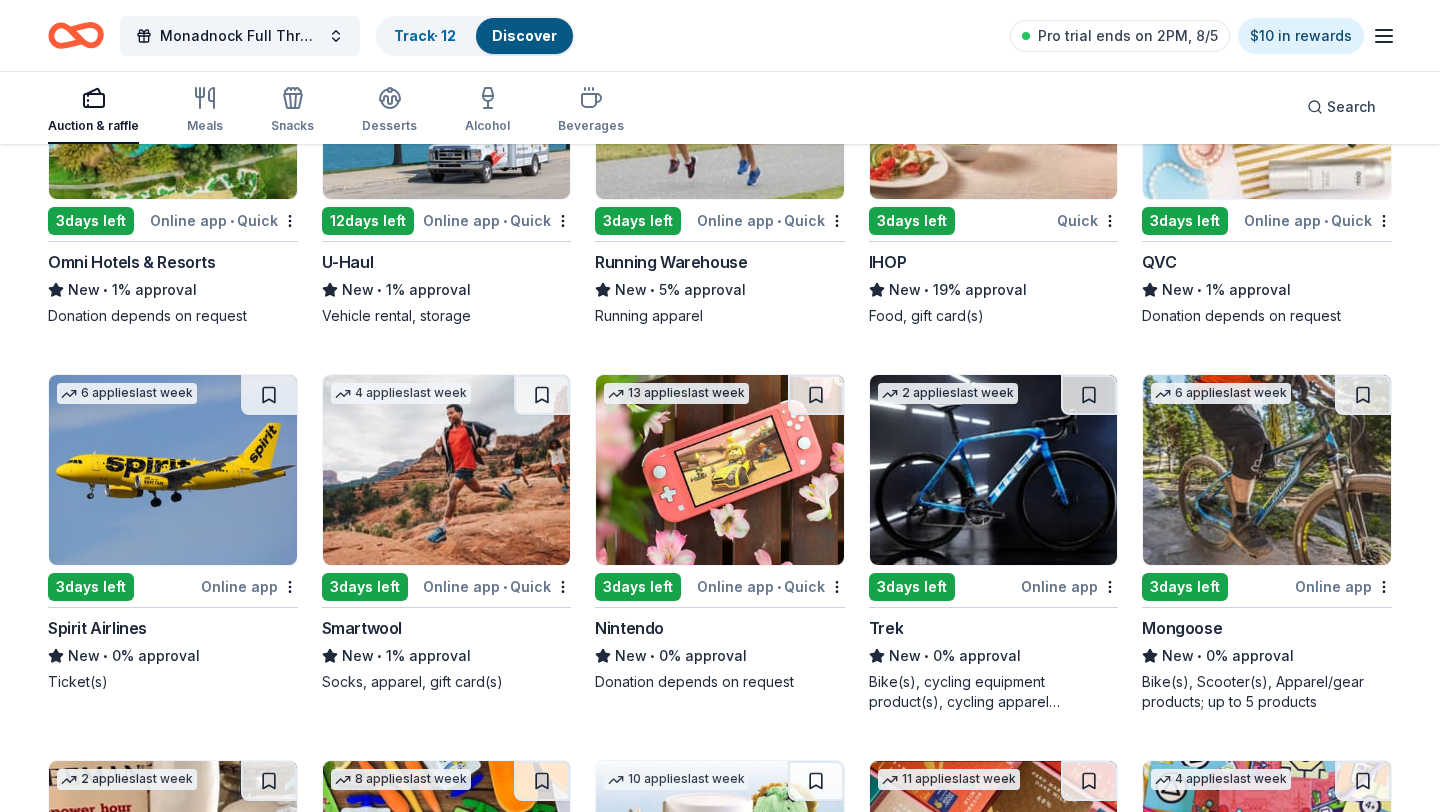 click at bounding box center (447, 470) 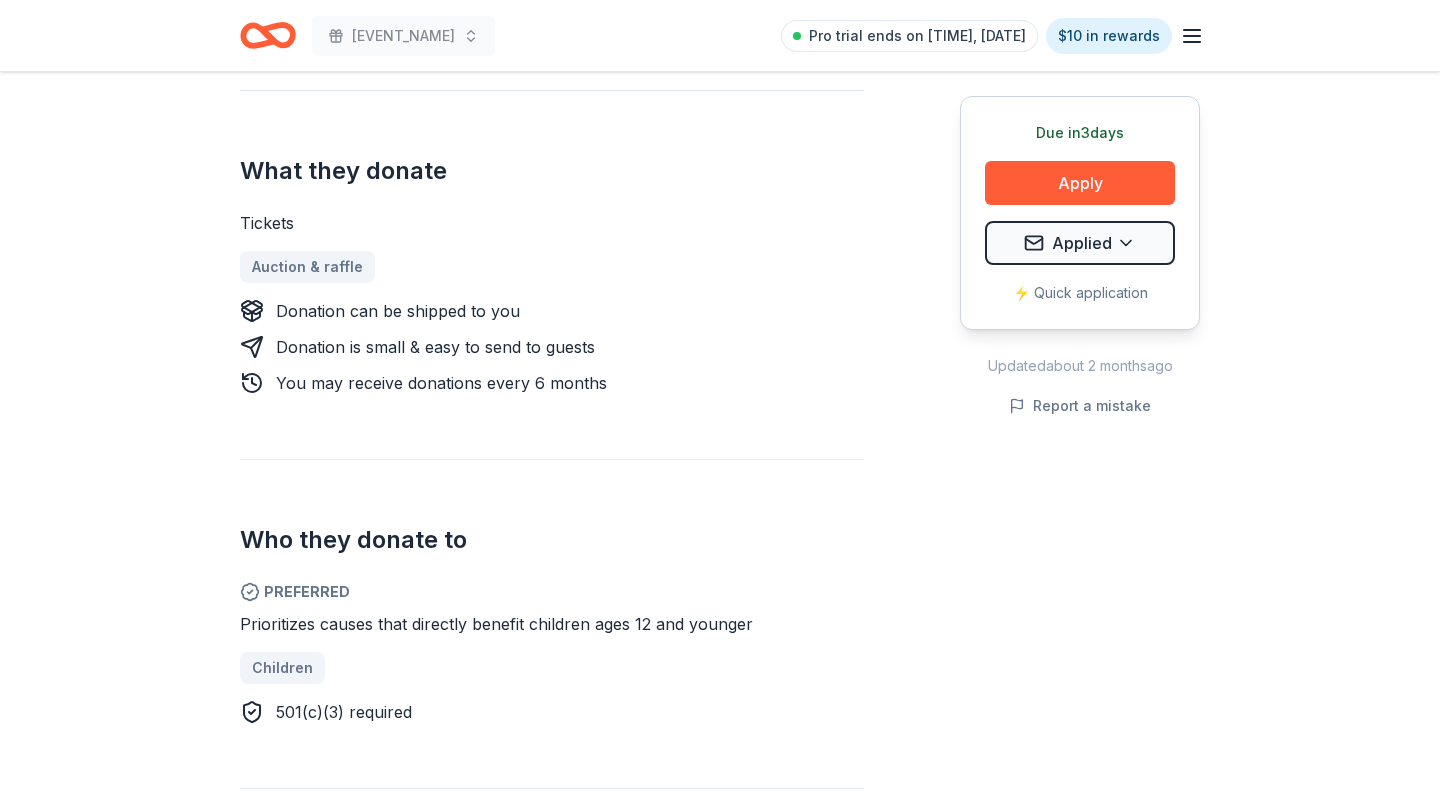 scroll, scrollTop: 769, scrollLeft: 0, axis: vertical 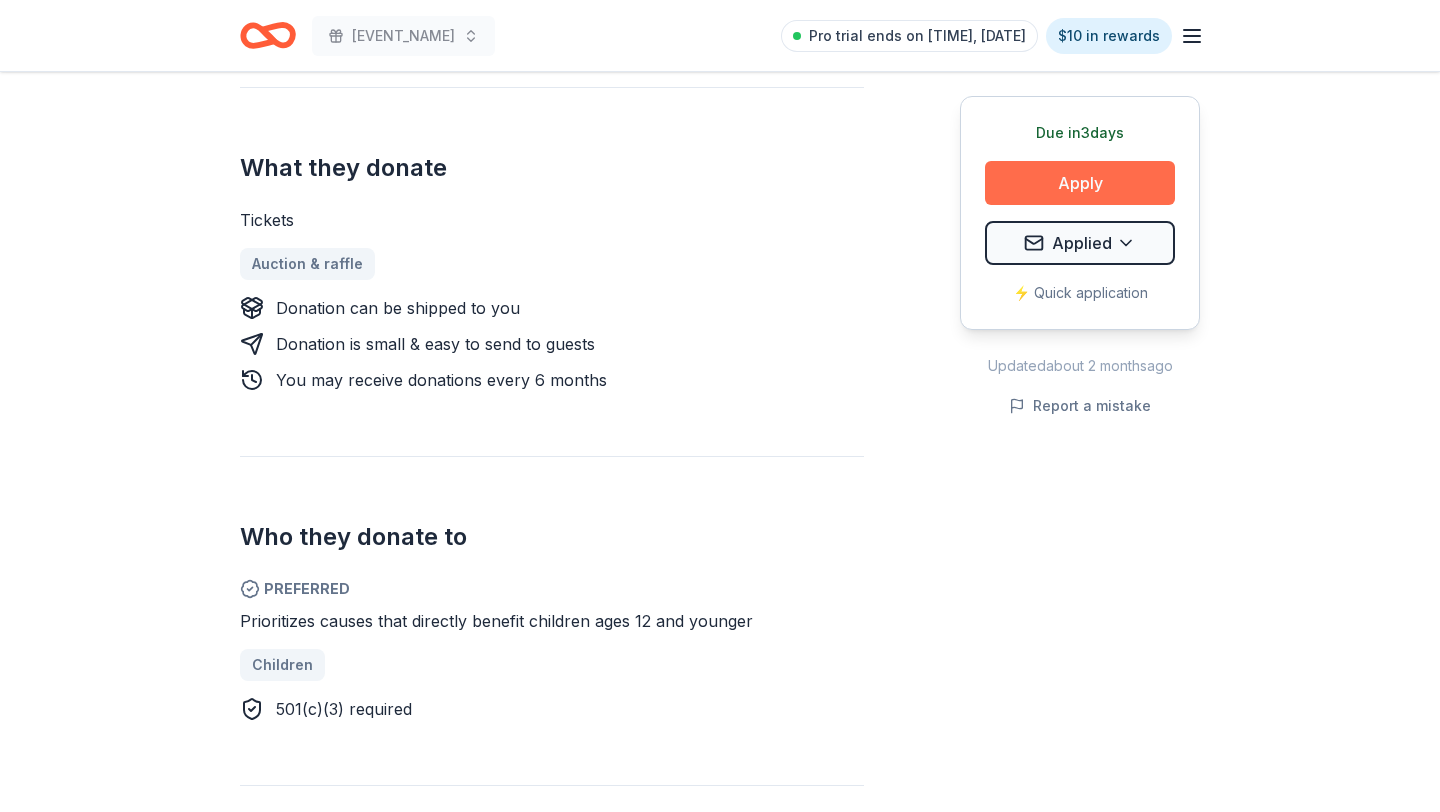 click on "Apply" at bounding box center [1080, 183] 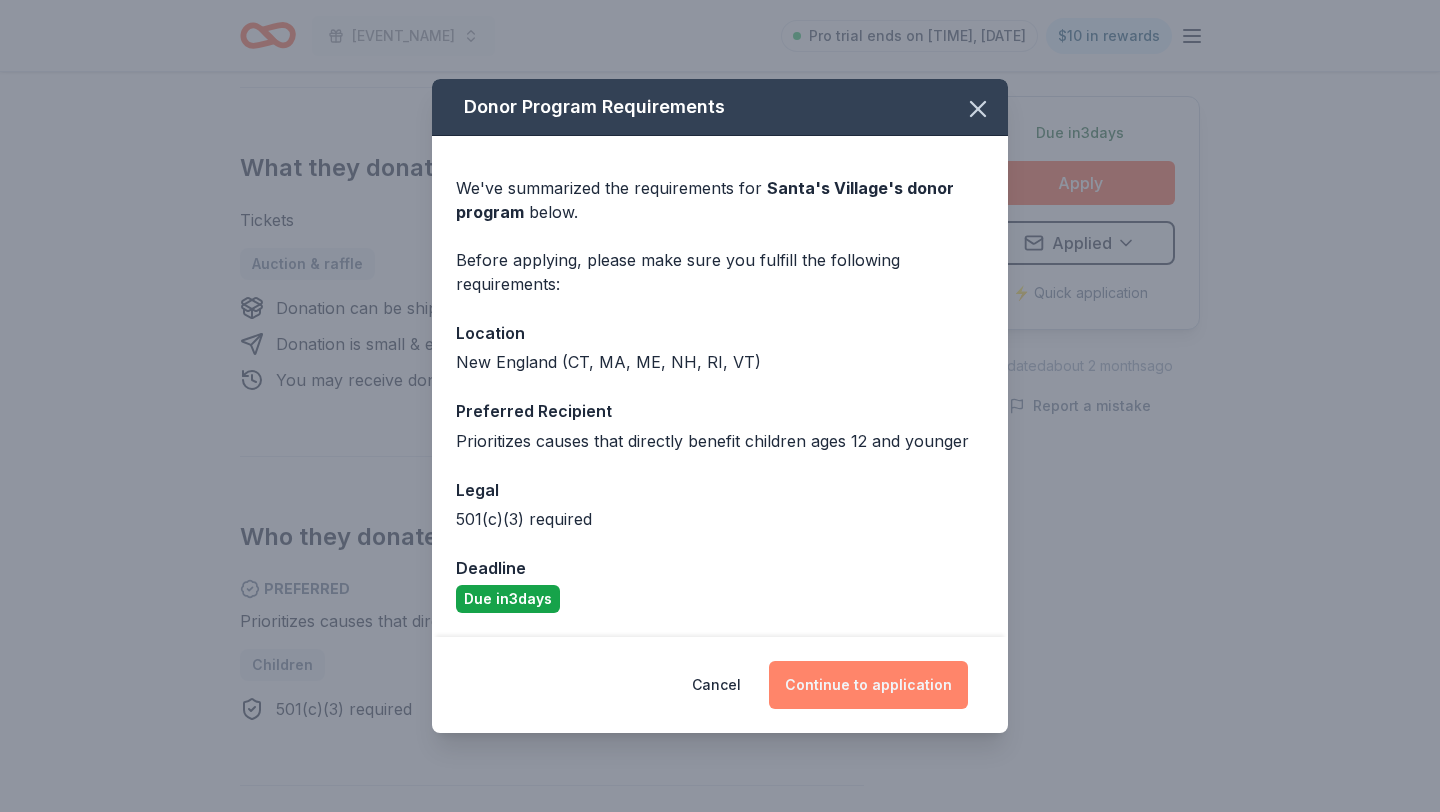 click on "Continue to application" at bounding box center (868, 685) 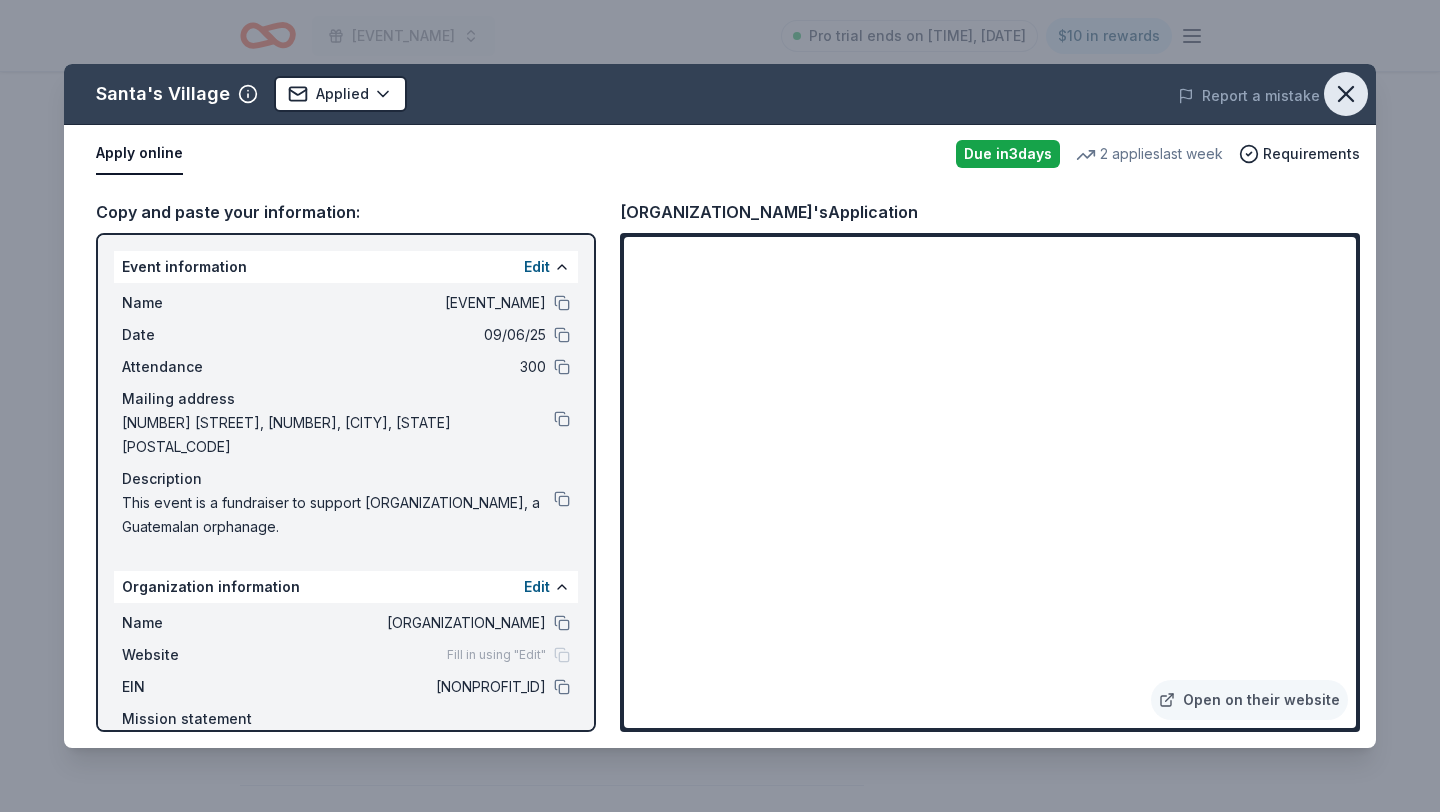 click 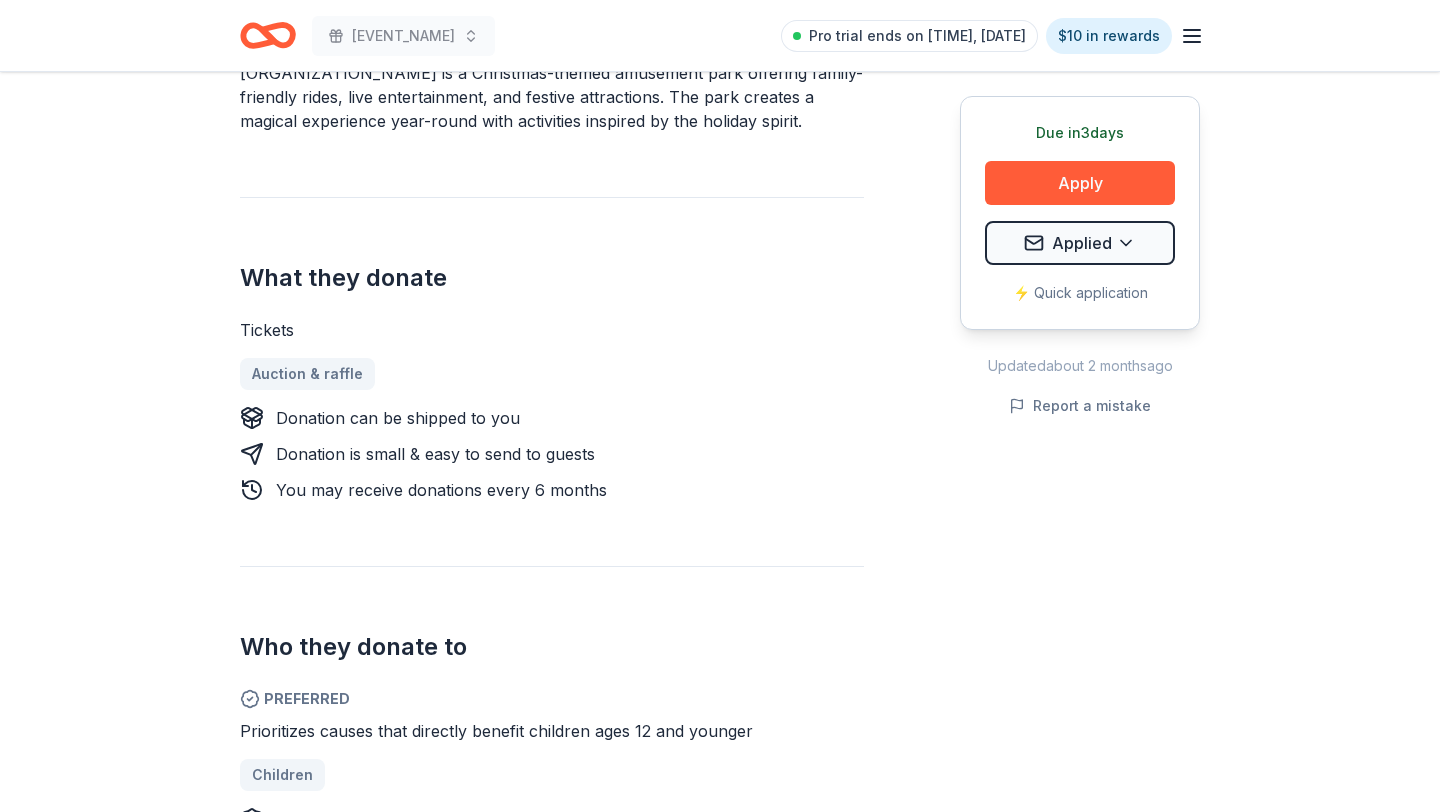 scroll, scrollTop: 0, scrollLeft: 0, axis: both 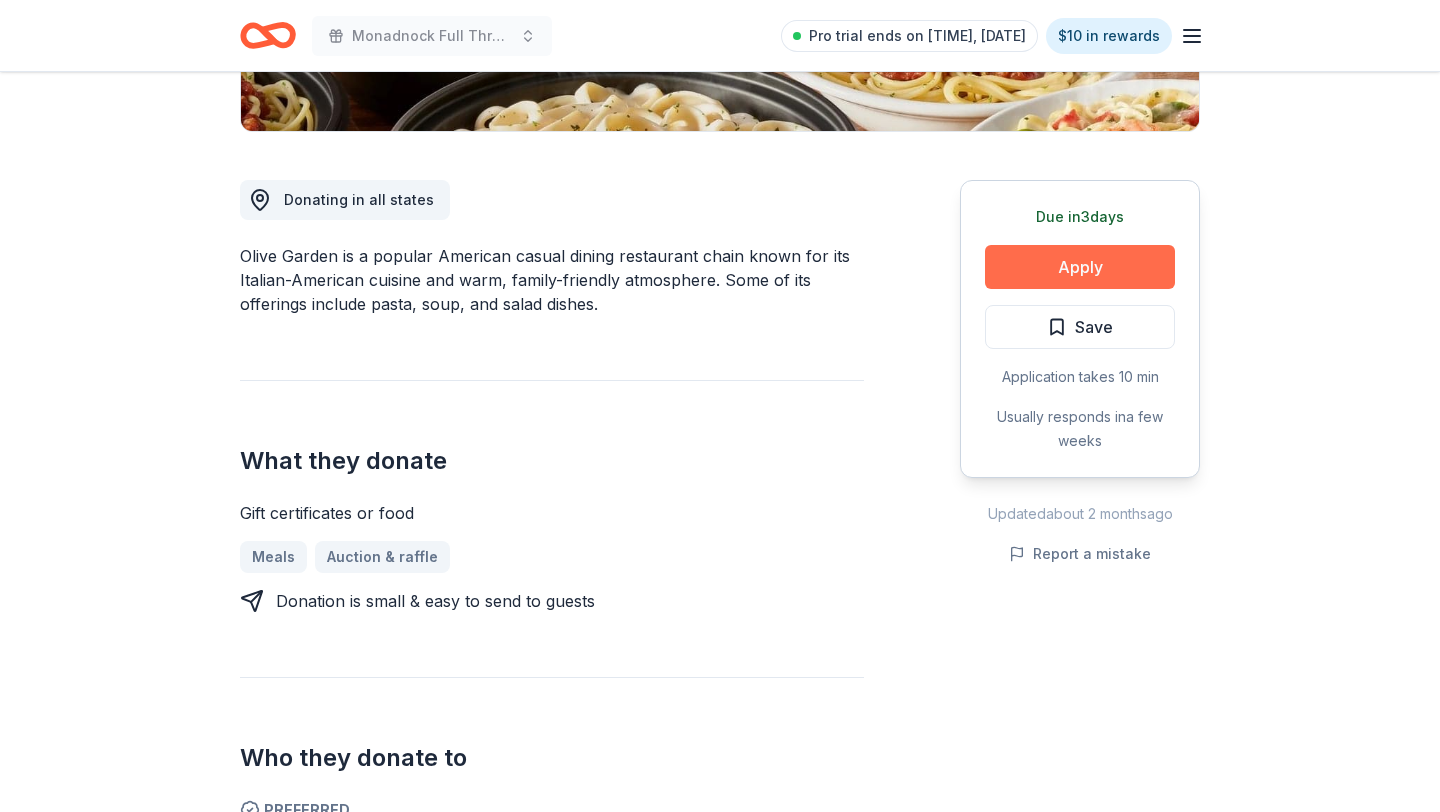 click on "Apply" at bounding box center (1080, 267) 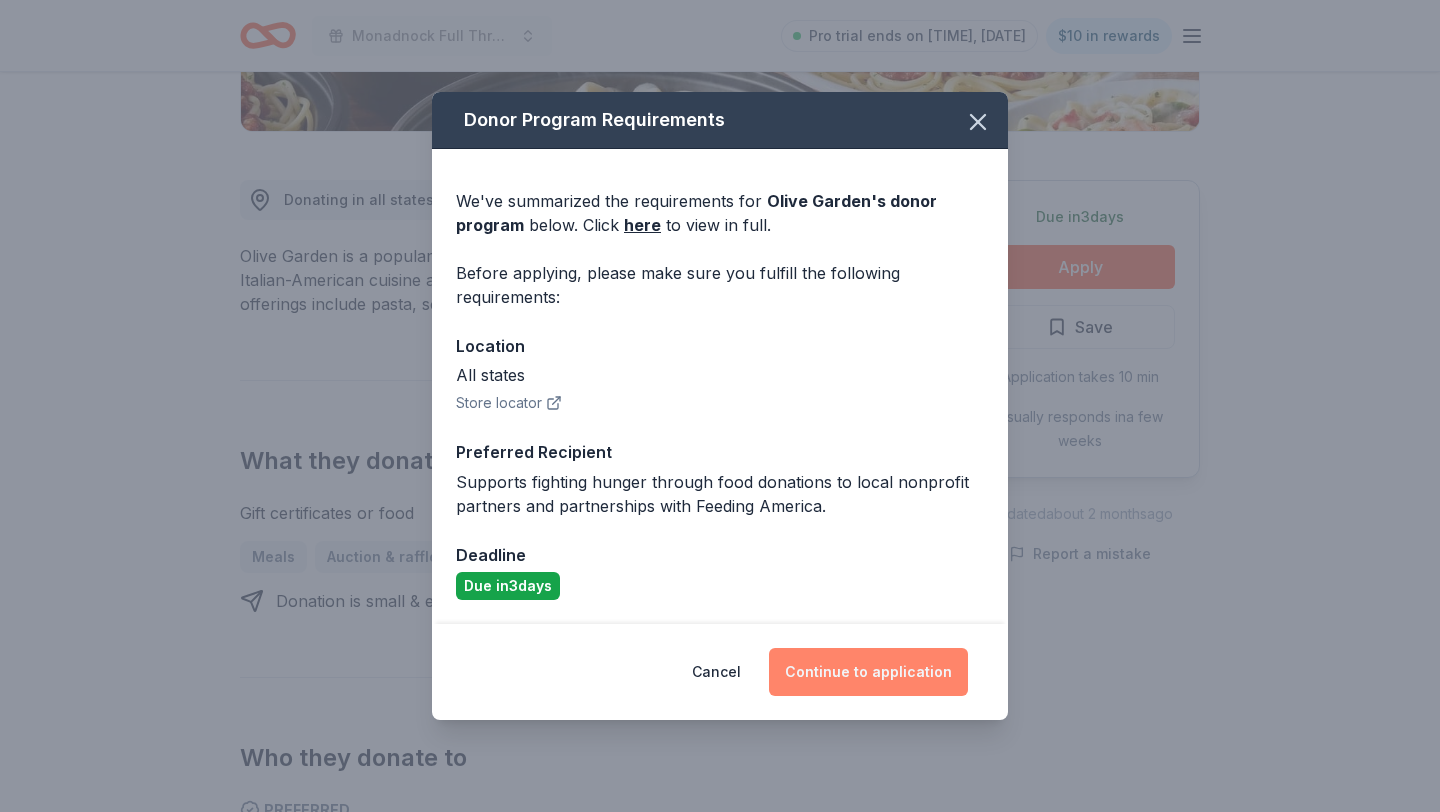 click on "Continue to application" at bounding box center (868, 672) 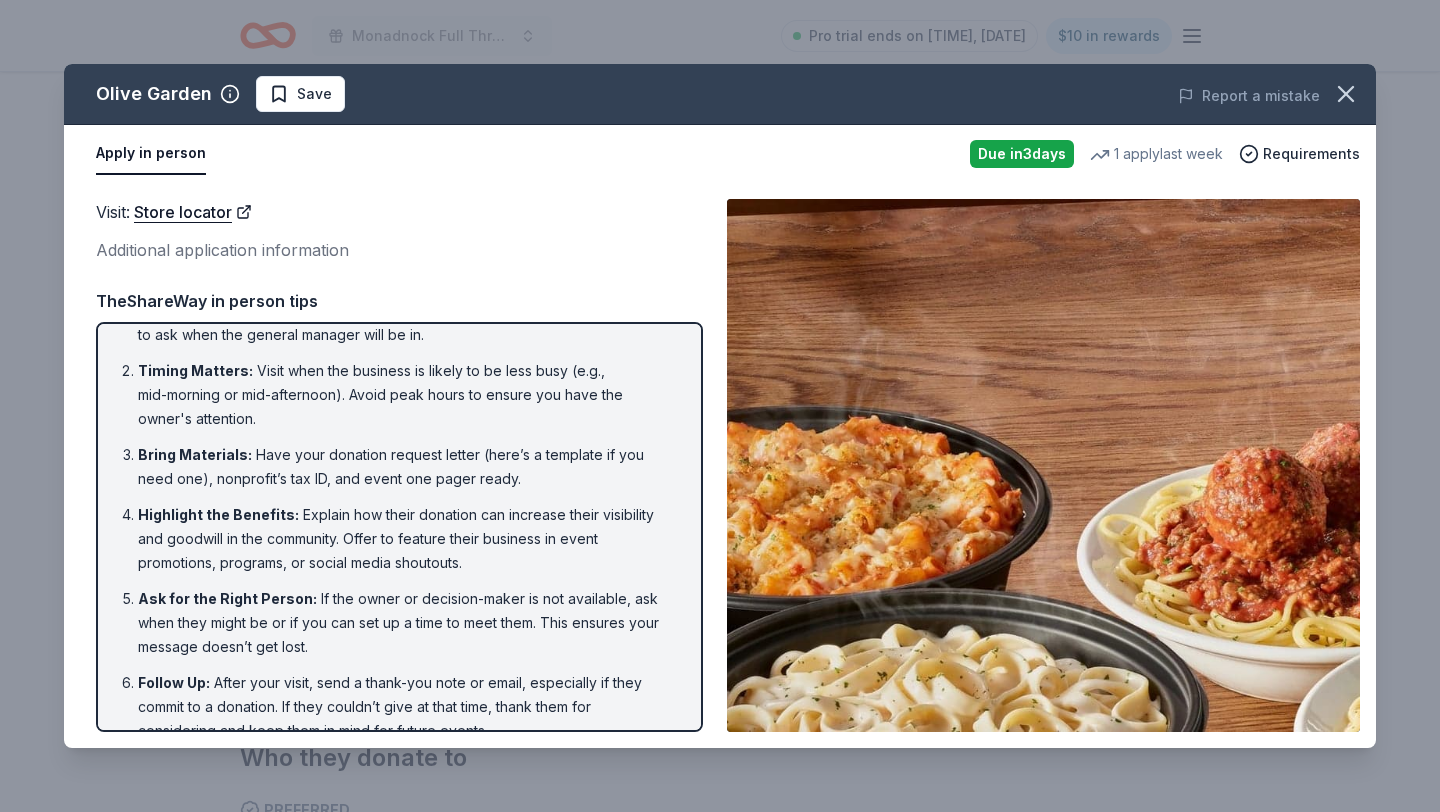 scroll, scrollTop: 70, scrollLeft: 0, axis: vertical 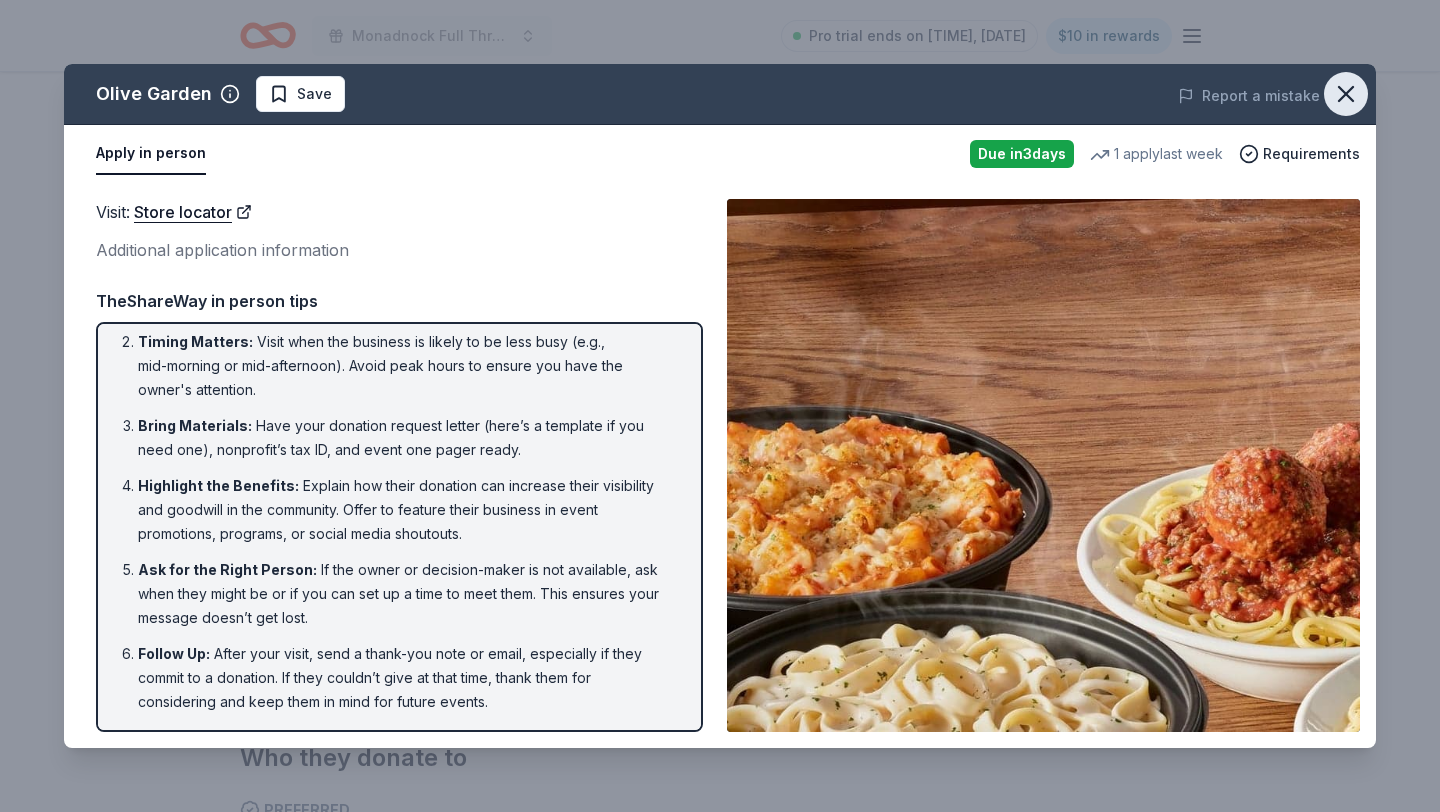 click 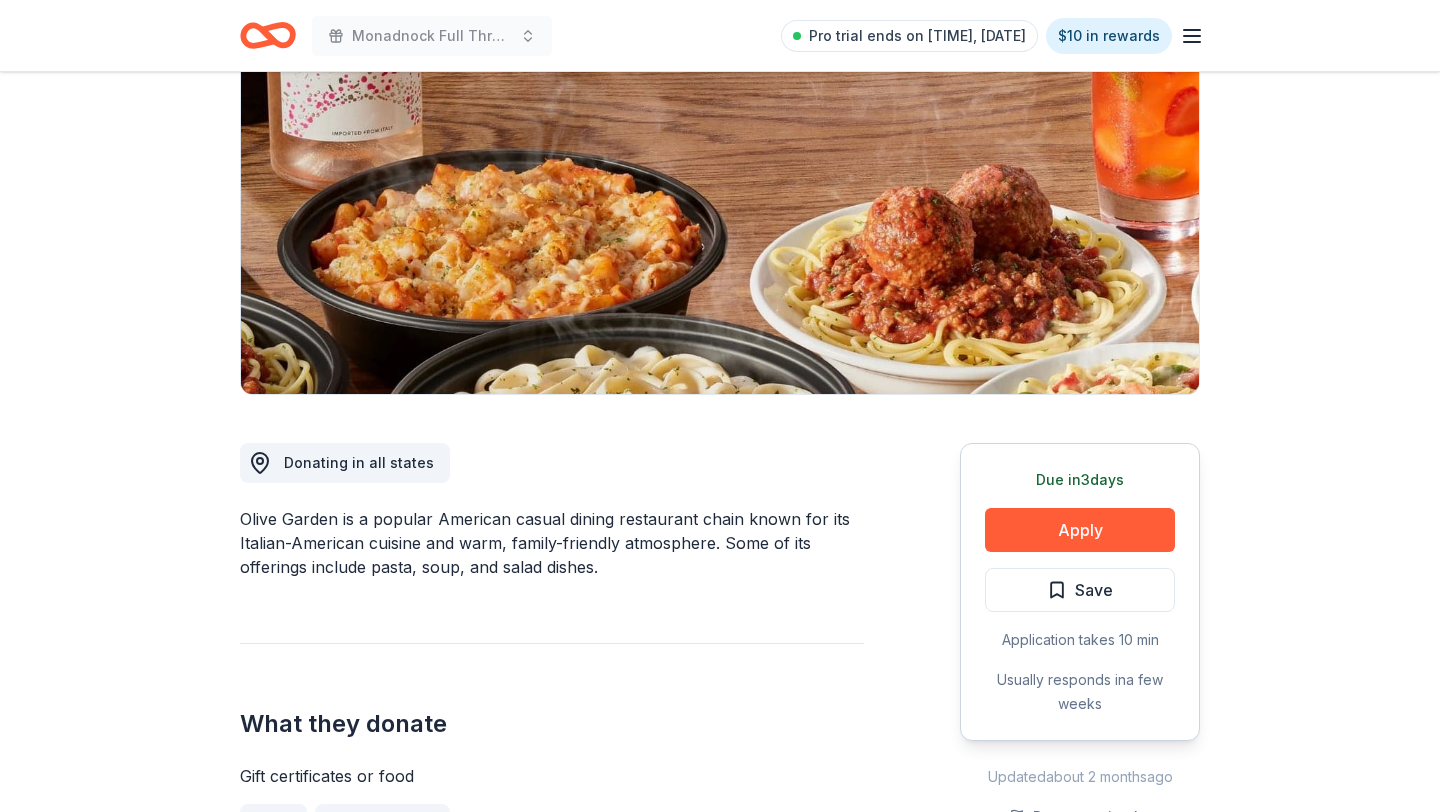scroll, scrollTop: 0, scrollLeft: 0, axis: both 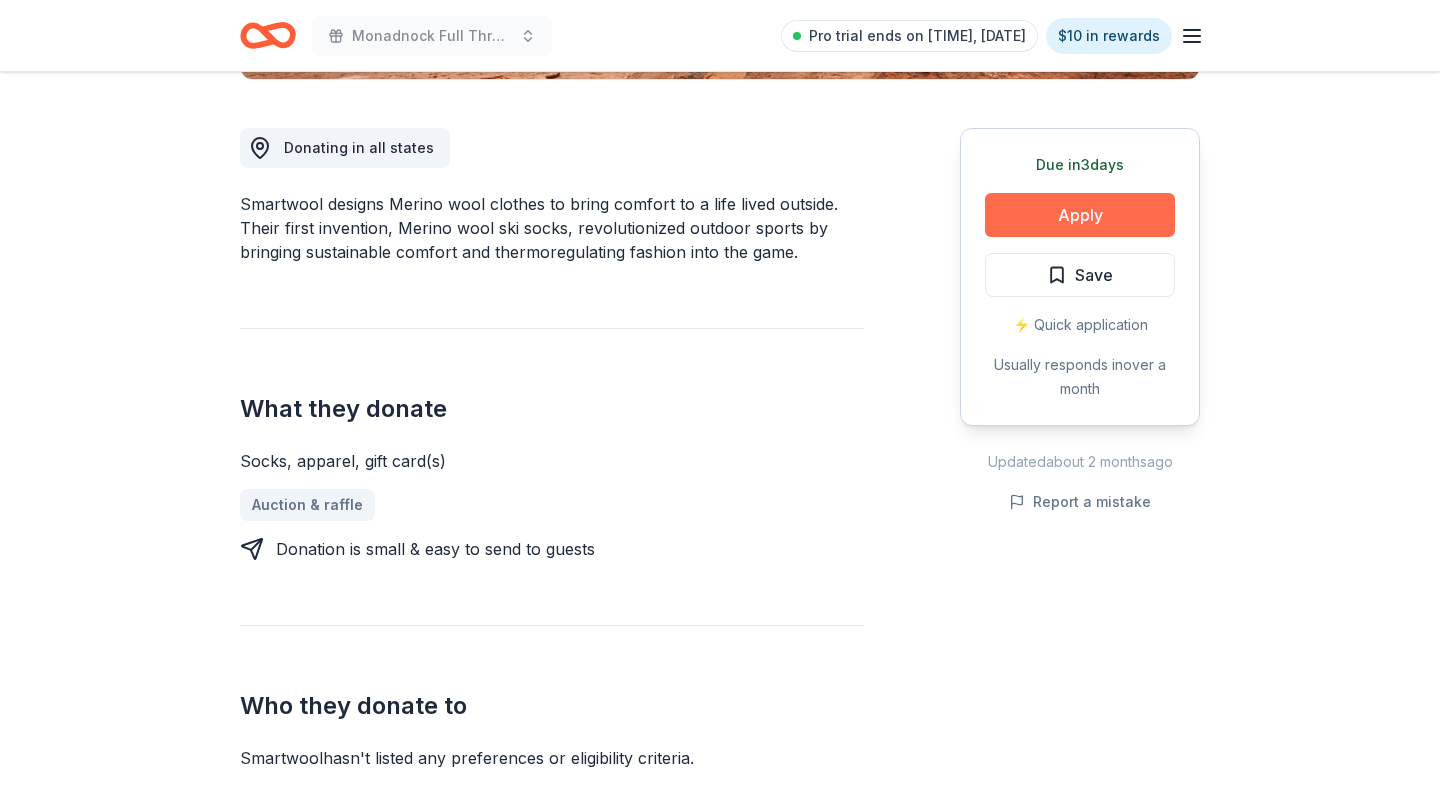 click on "Apply" at bounding box center (1080, 215) 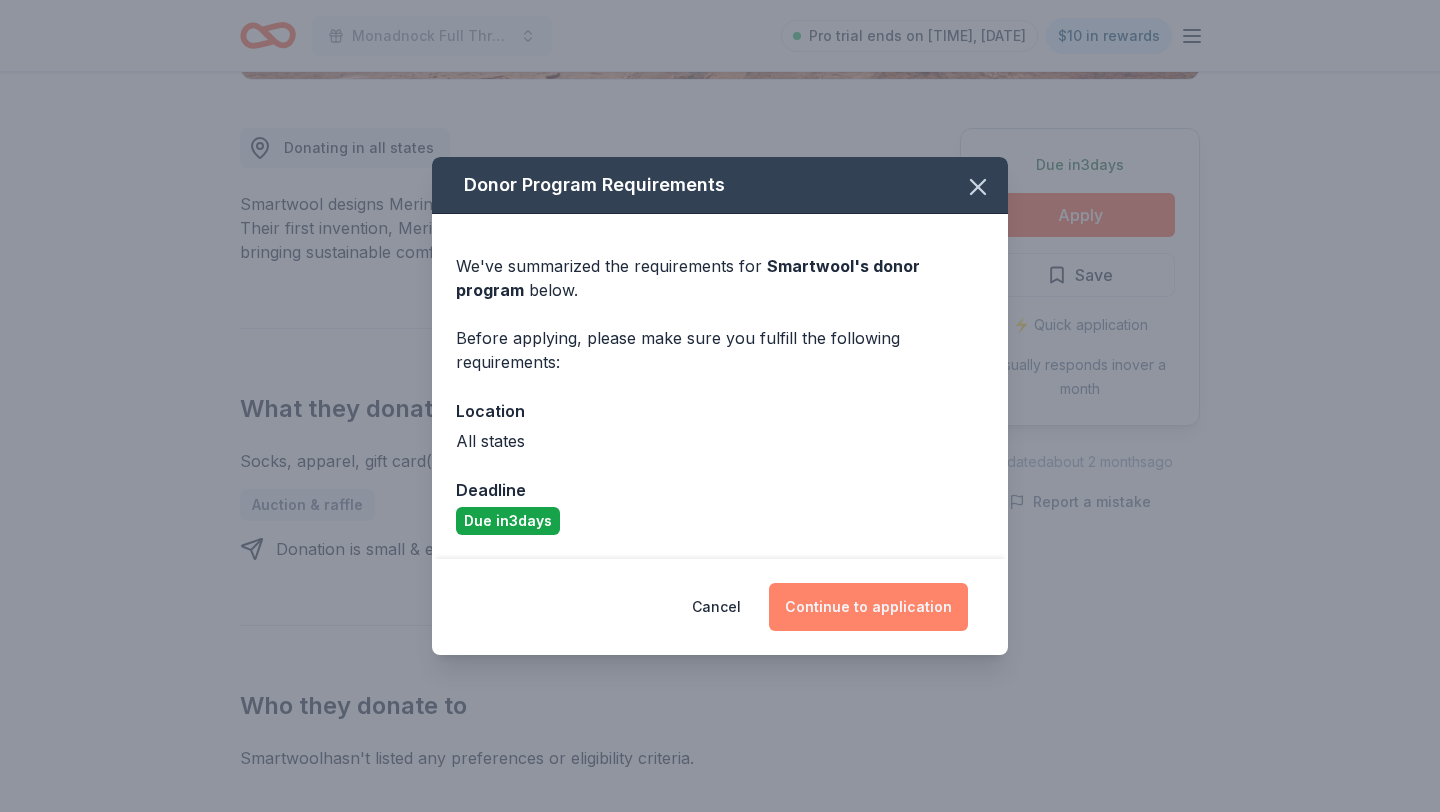 click on "Continue to application" at bounding box center (868, 607) 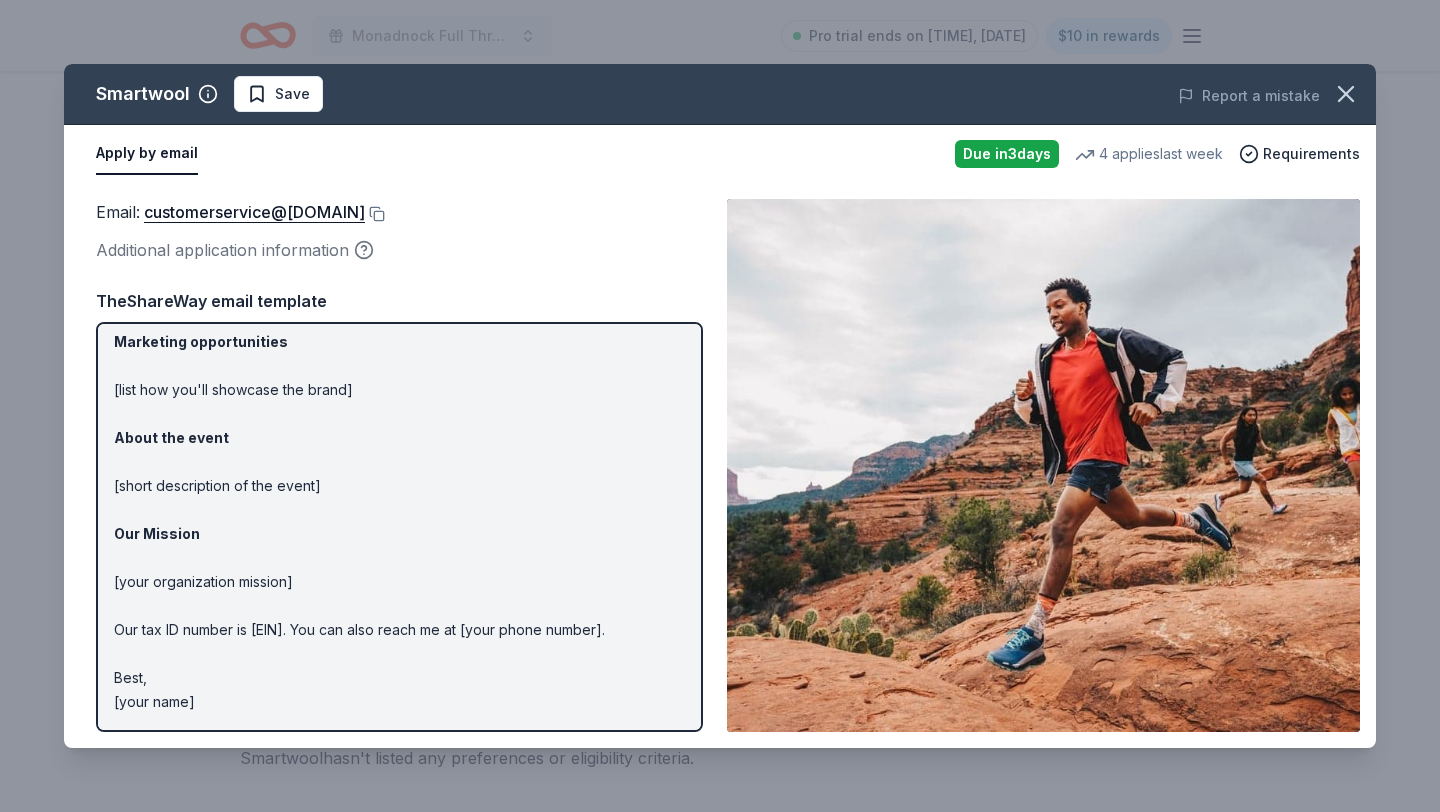 scroll, scrollTop: 0, scrollLeft: 0, axis: both 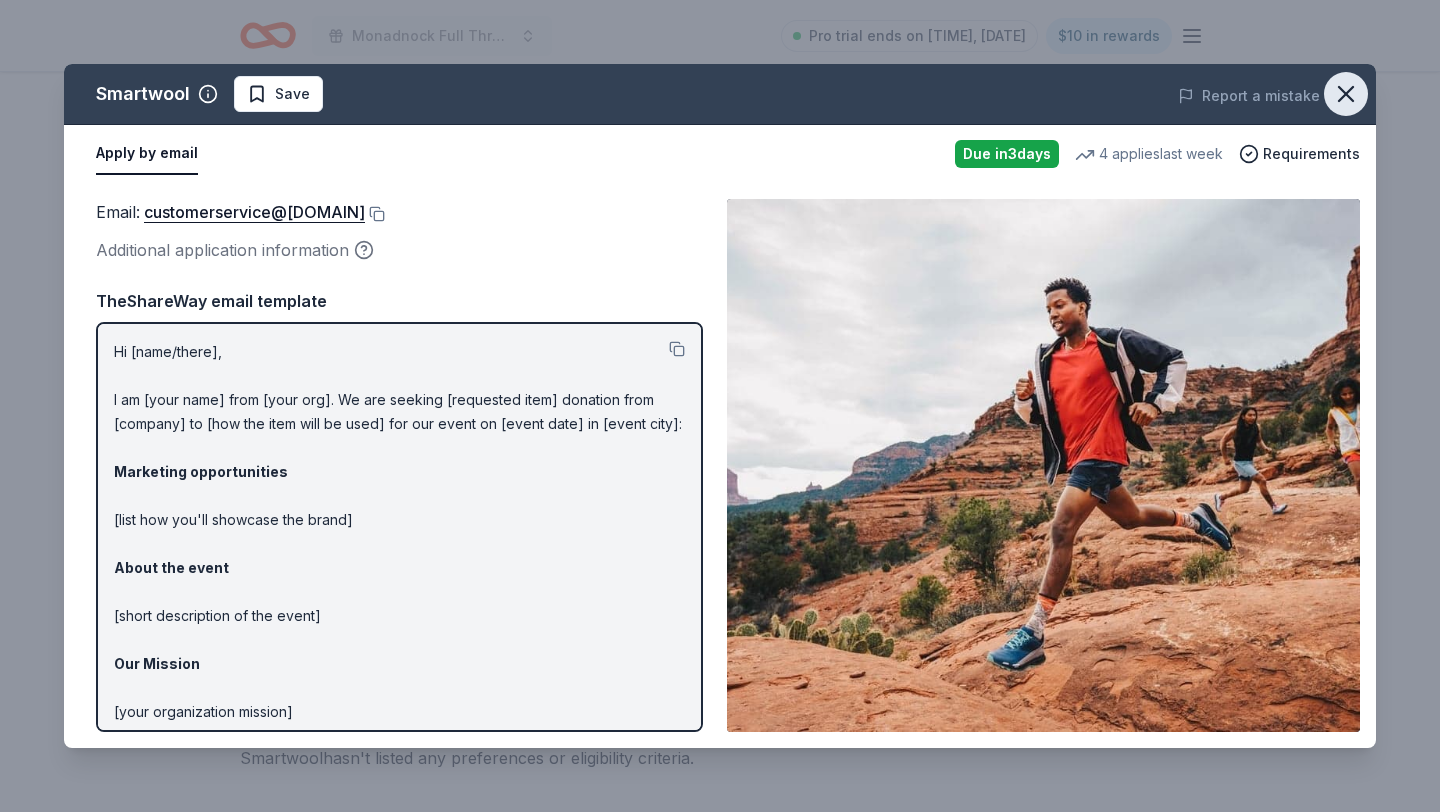 click 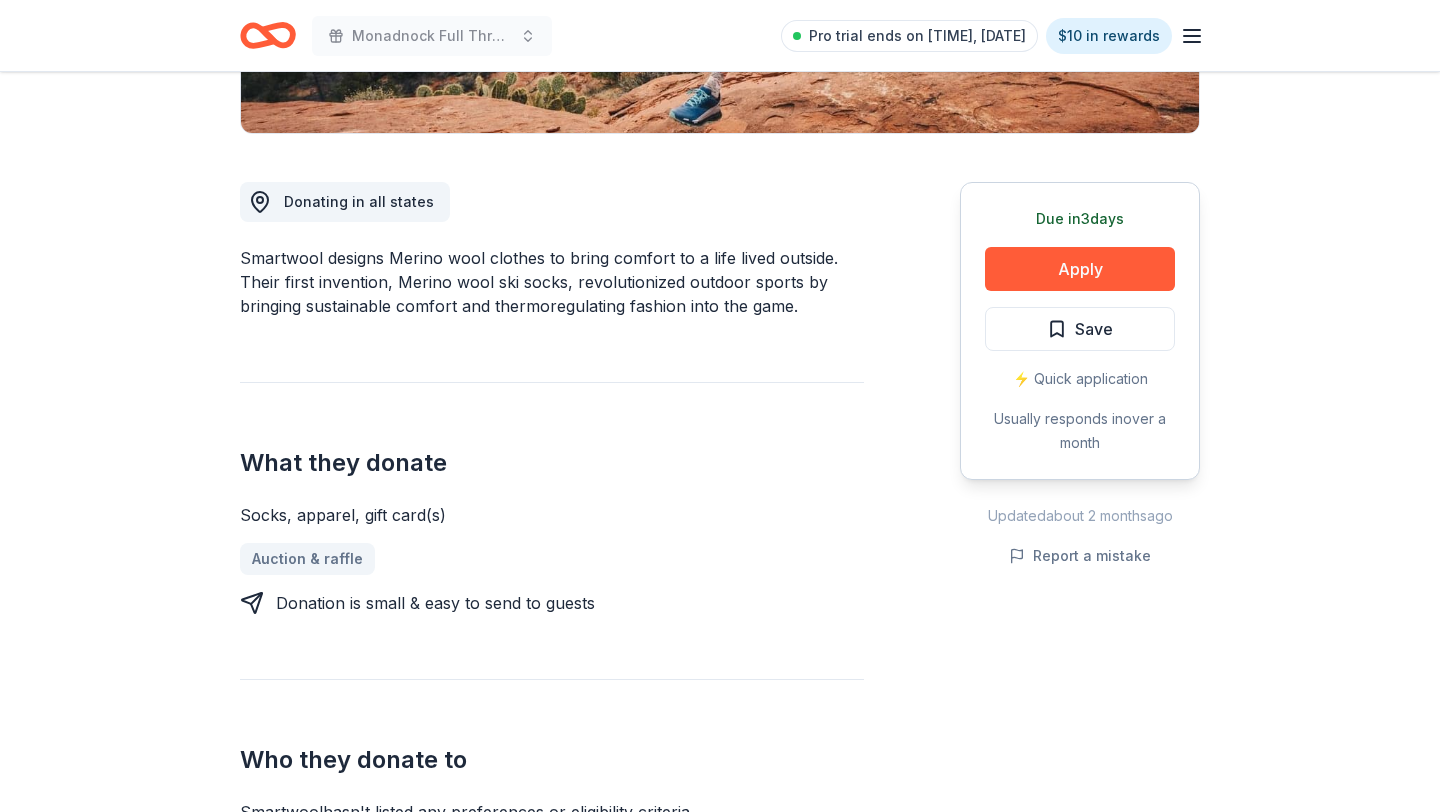scroll, scrollTop: 488, scrollLeft: 0, axis: vertical 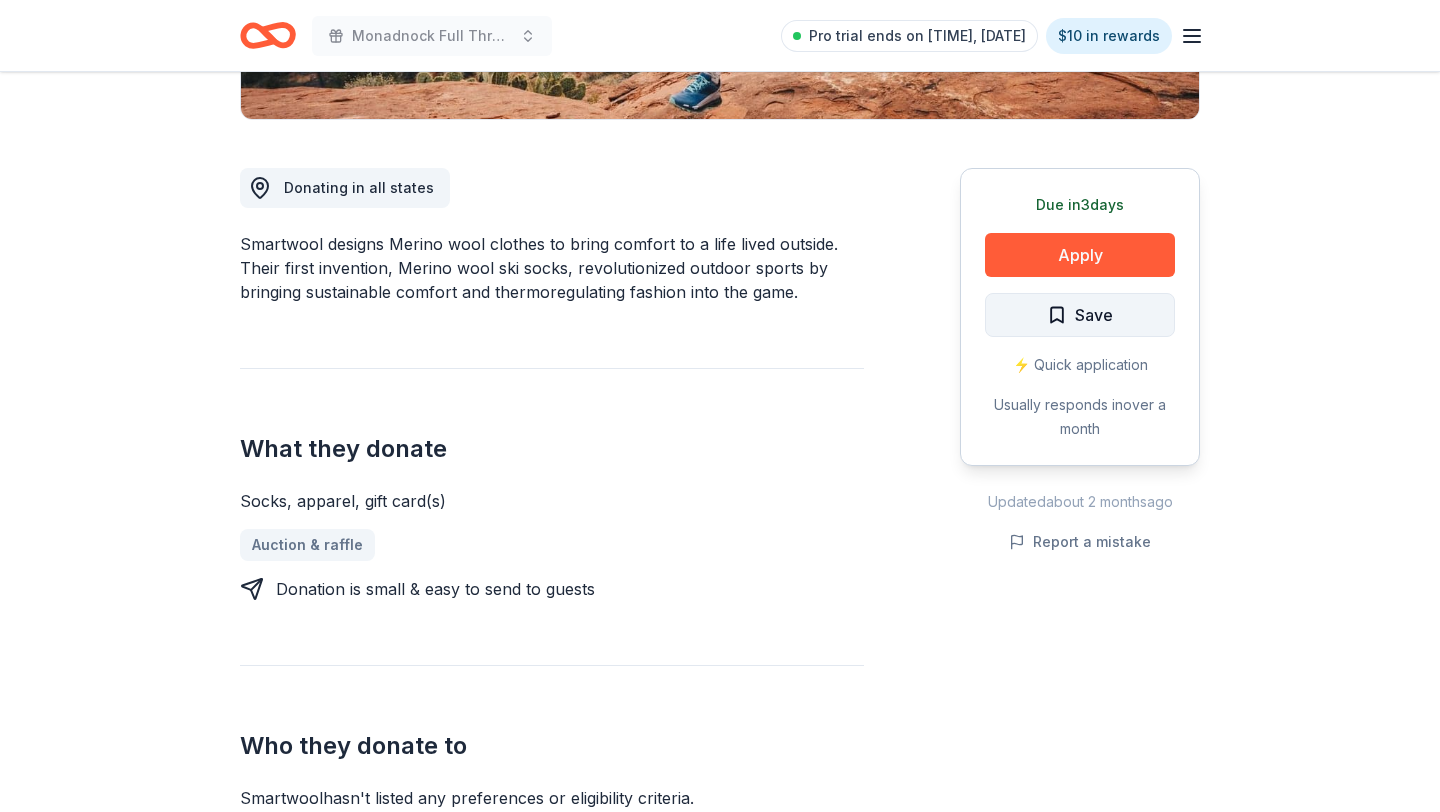 click on "Save" at bounding box center [1094, 315] 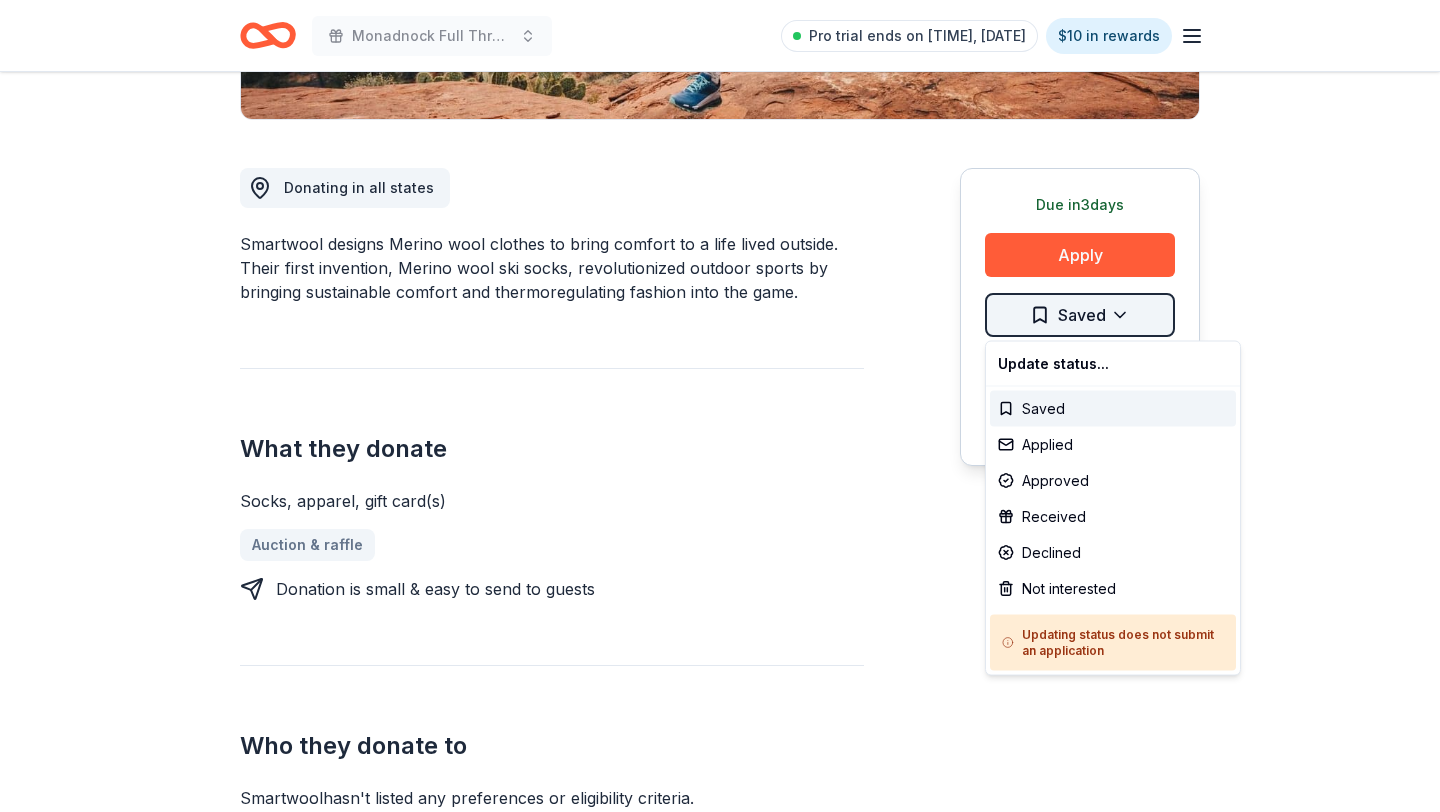 click on "Monadnock Full Throttle Triathlon Pro trial ends on 2PM, 8/5 $10 in rewards Due in  3  days Share Smartwool New 4   applies  last week 1% approval rate Share Donating in all states Smartwool designs Merino wool clothes to bring comfort to a life lived outside. Their first invention, Merino wool ski socks, revolutionized outdoor sports by bringing sustainable comfort and thermoregulating fashion into the game. What they donate Socks, apparel, gift card(s) Auction & raffle Donation is small & easy to send to guests Who they donate to Smartwool  hasn ' t listed any preferences or eligibility criteria. 1% approval rate 1 % approved 8 % declined 91 % no response Smartwool is  a selective donor :  be sure to spend extra time on this application if you want a donation. We ' re collecting data on   donation value ; check back soon. Due in  3  days Apply Saved ⚡️ Quick application Usually responds in  over a month Updated  about 2 months  ago Report a mistake New Be the first to review this company! Leave a review" at bounding box center (720, -82) 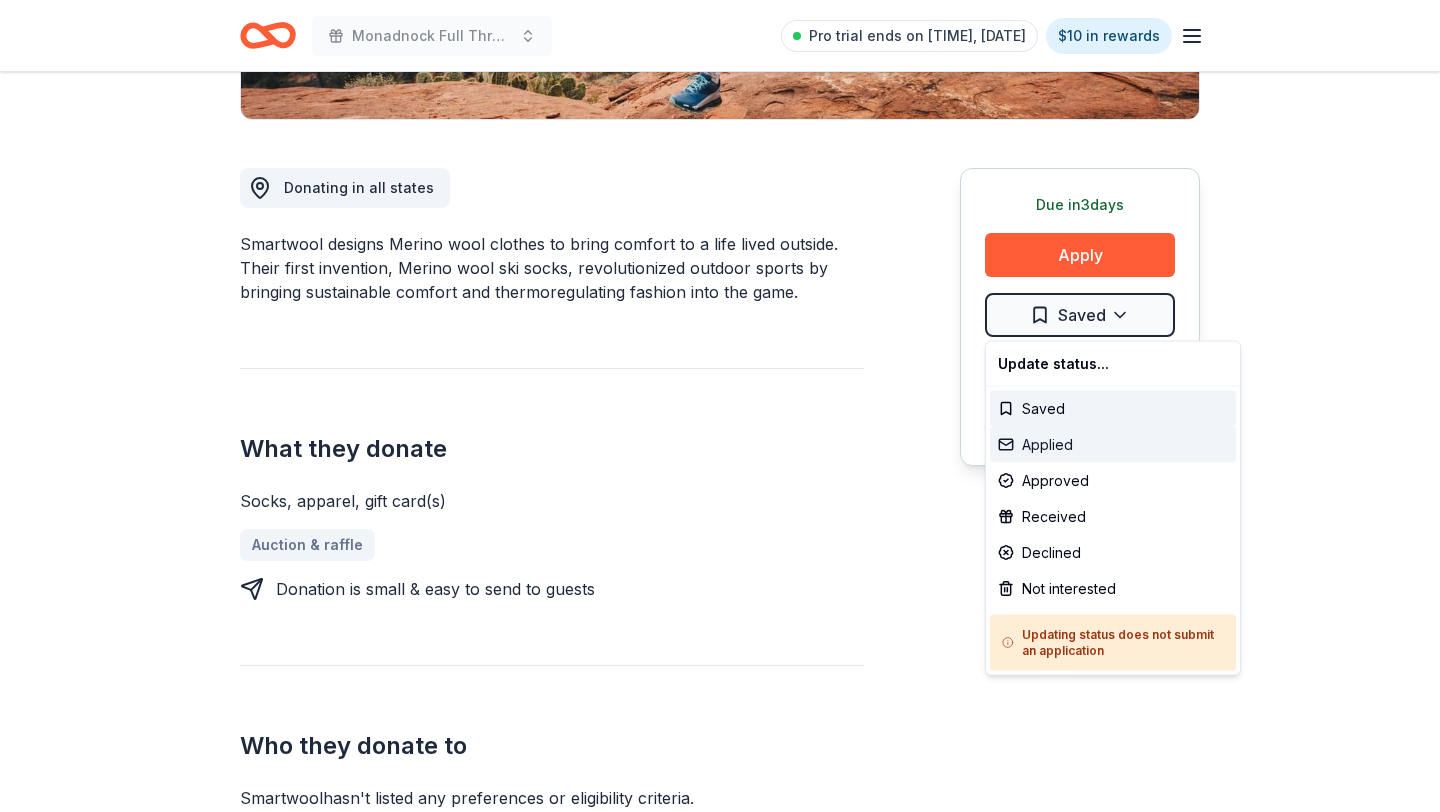 click on "Applied" at bounding box center [1113, 445] 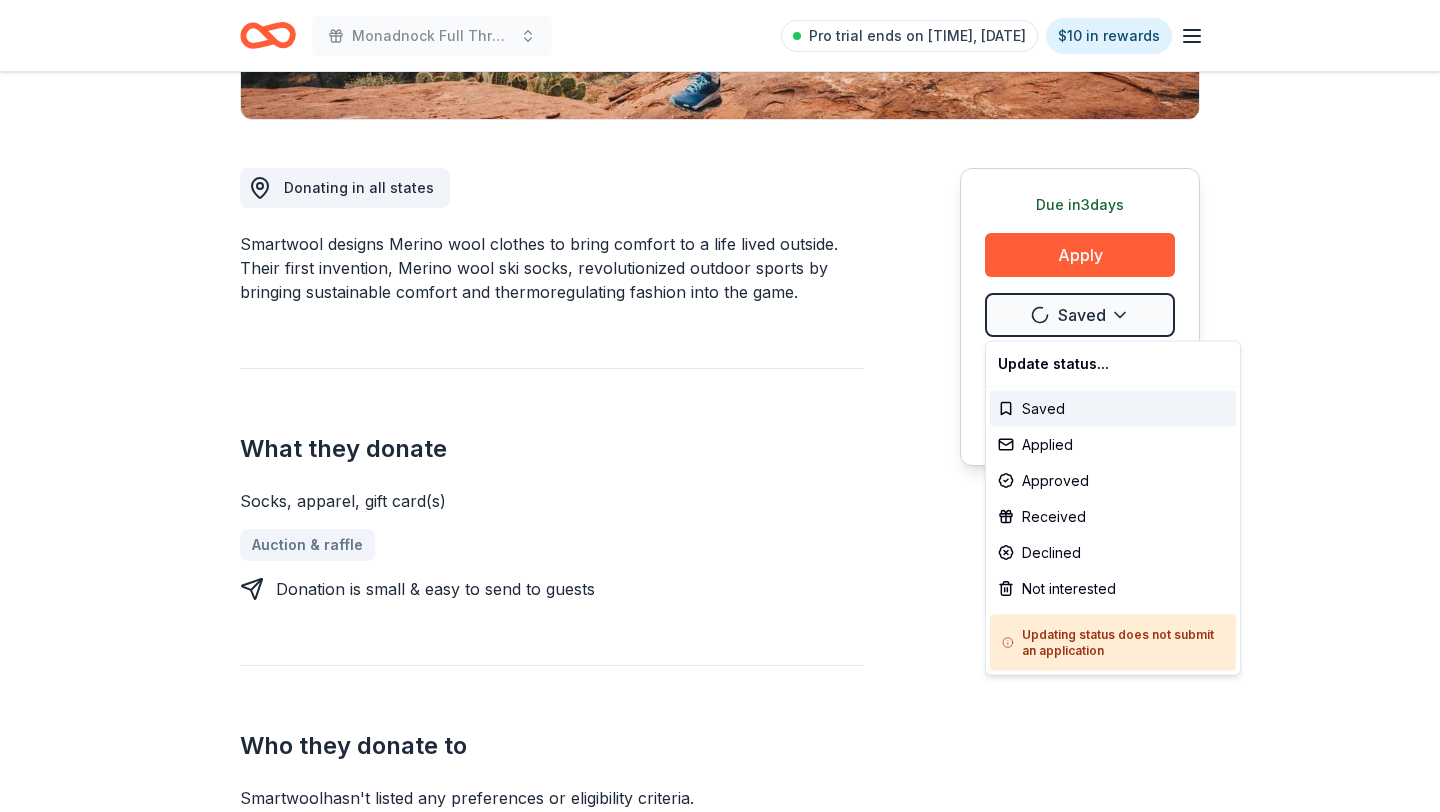 scroll, scrollTop: 0, scrollLeft: 0, axis: both 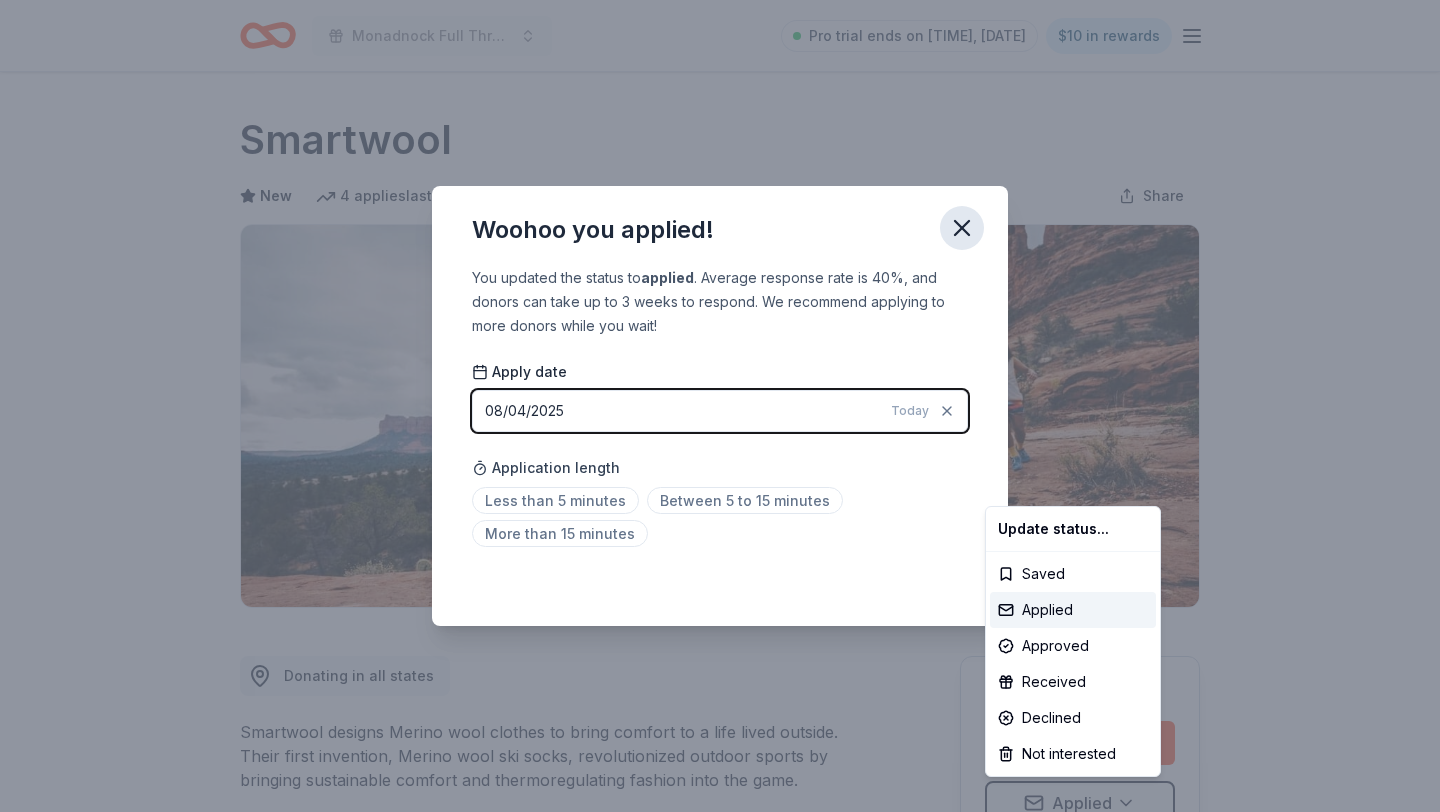 click on "Monadnock Full Throttle Triathlon Pro trial ends on 2PM, 8/5 $10 in rewards Due in  3  days Share Smartwool New 4   applies  last week 1% approval rate Share Donating in all states Smartwool designs Merino wool clothes to bring comfort to a life lived outside. Their first invention, Merino wool ski socks, revolutionized outdoor sports by bringing sustainable comfort and thermoregulating fashion into the game. What they donate Socks, apparel, gift card(s) Auction & raffle Donation is small & easy to send to guests Who they donate to Smartwool  hasn ' t listed any preferences or eligibility criteria. 1% approval rate 1 % approved 8 % declined 91 % no response Smartwool is  a selective donor :  be sure to spend extra time on this application if you want a donation. We ' re collecting data on   donation value ; check back soon. Due in  3  days Apply Applied ⚡️ Quick application Usually responds in  over a month Updated  about 2 months  ago Report a mistake New Be the first to review this company! Top rated 1" at bounding box center [720, 406] 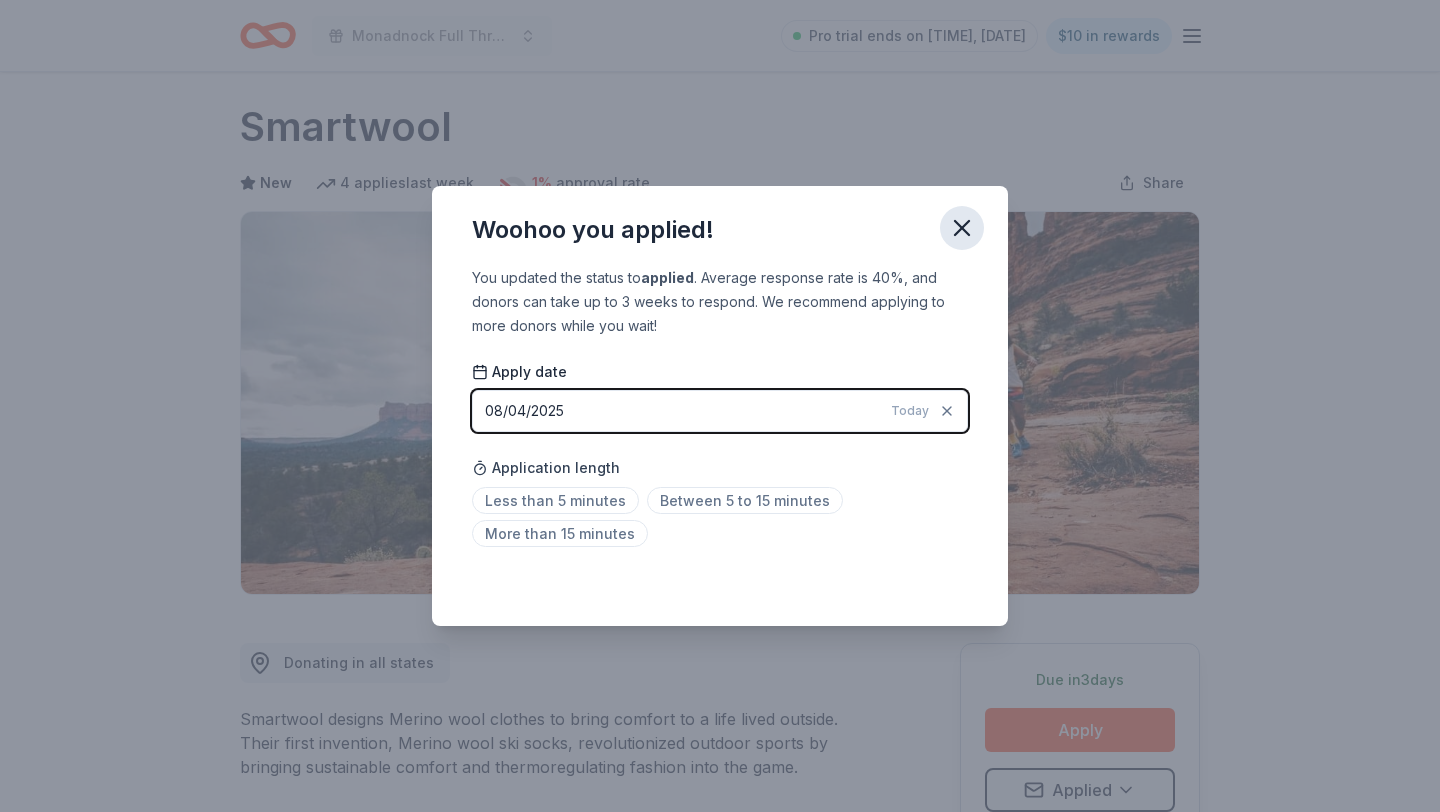 click 